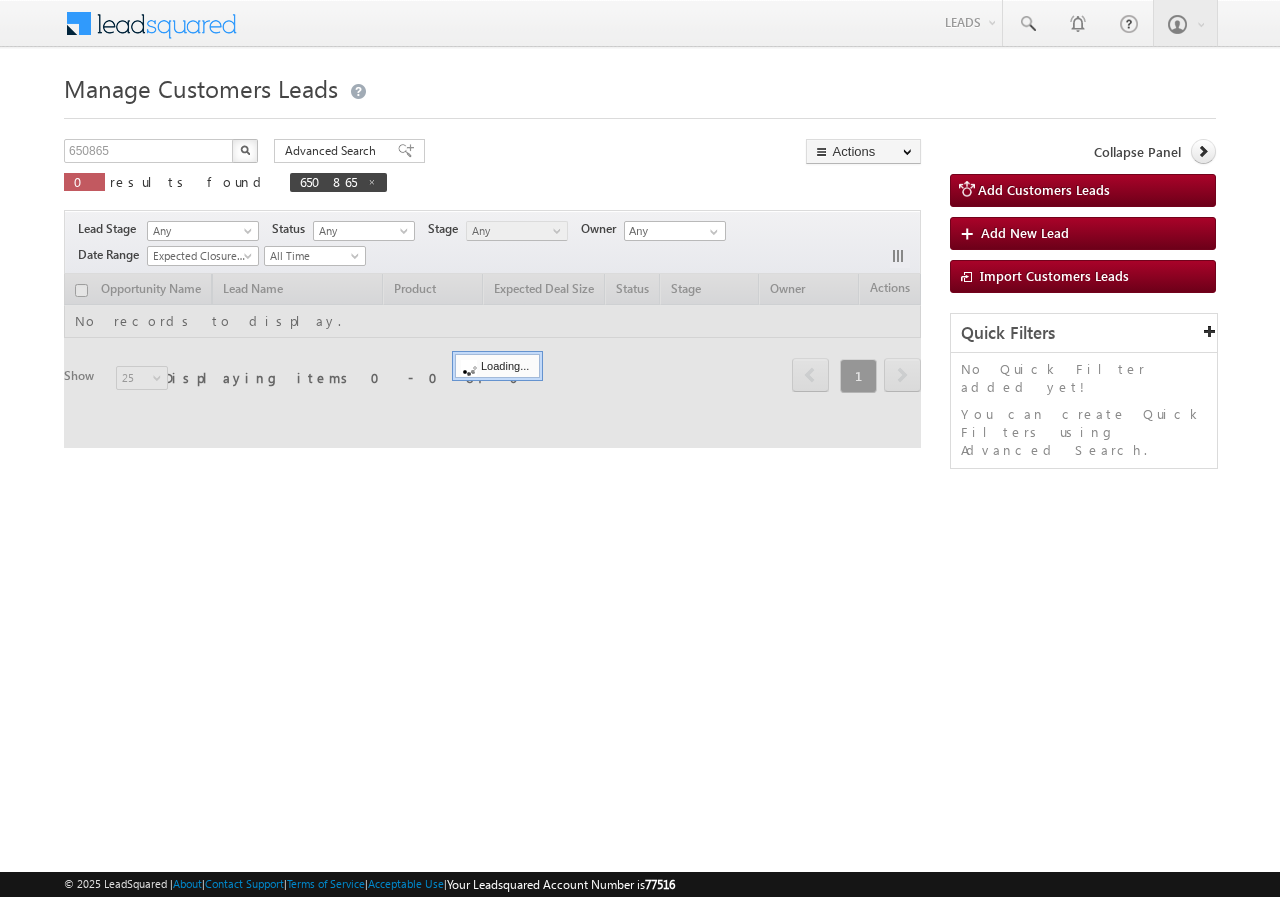 scroll, scrollTop: 0, scrollLeft: 0, axis: both 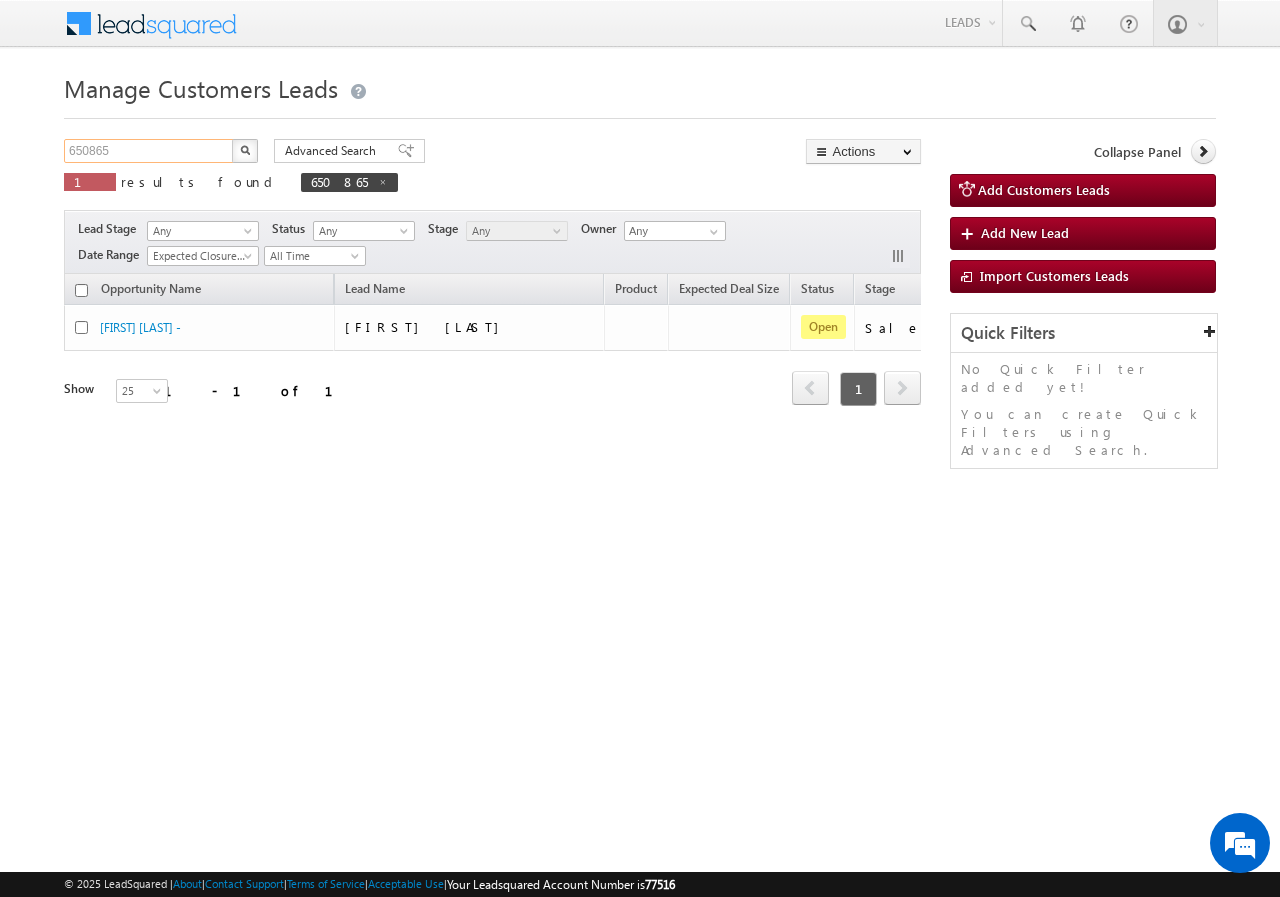 click on "650865" at bounding box center (149, 151) 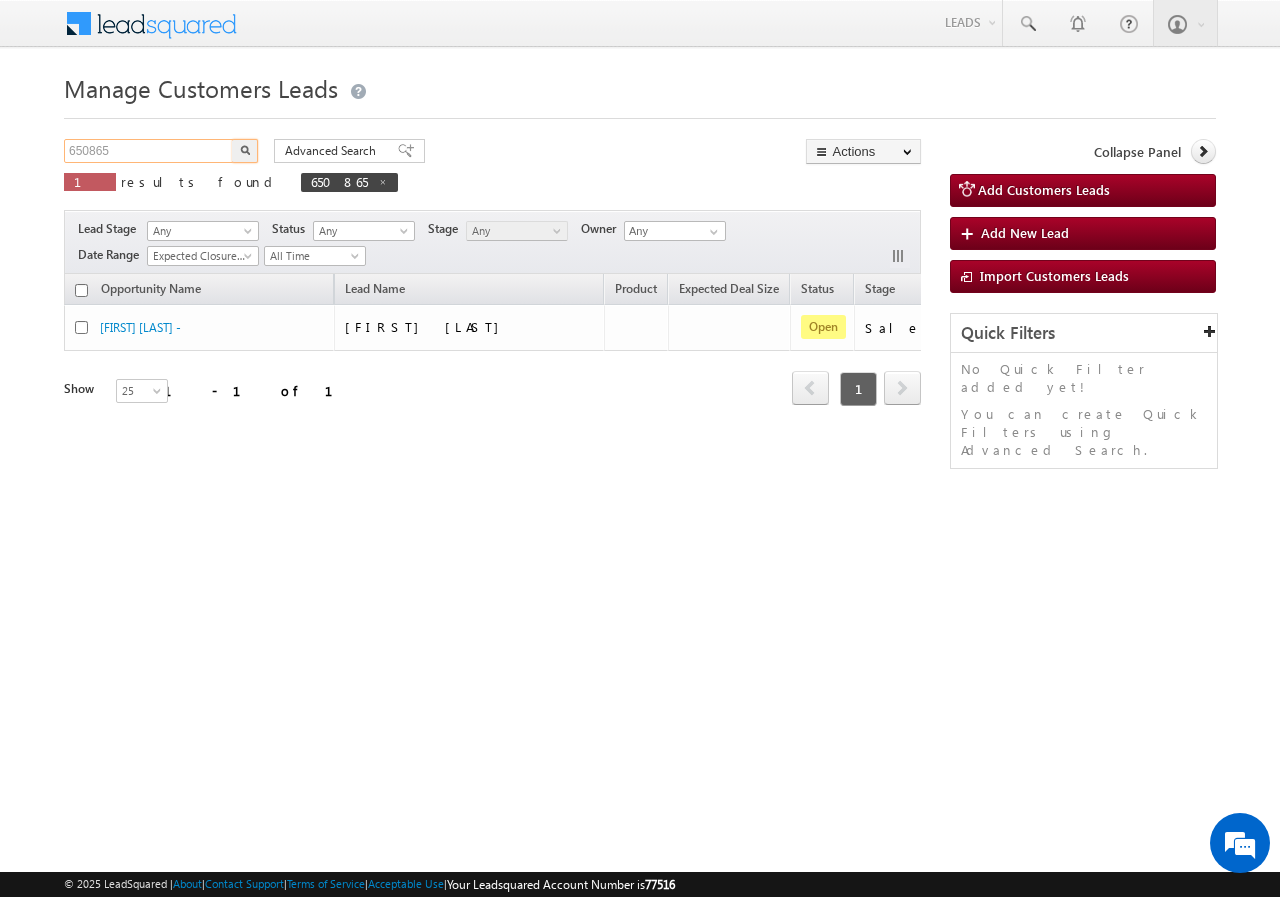 click on "650865" at bounding box center [149, 151] 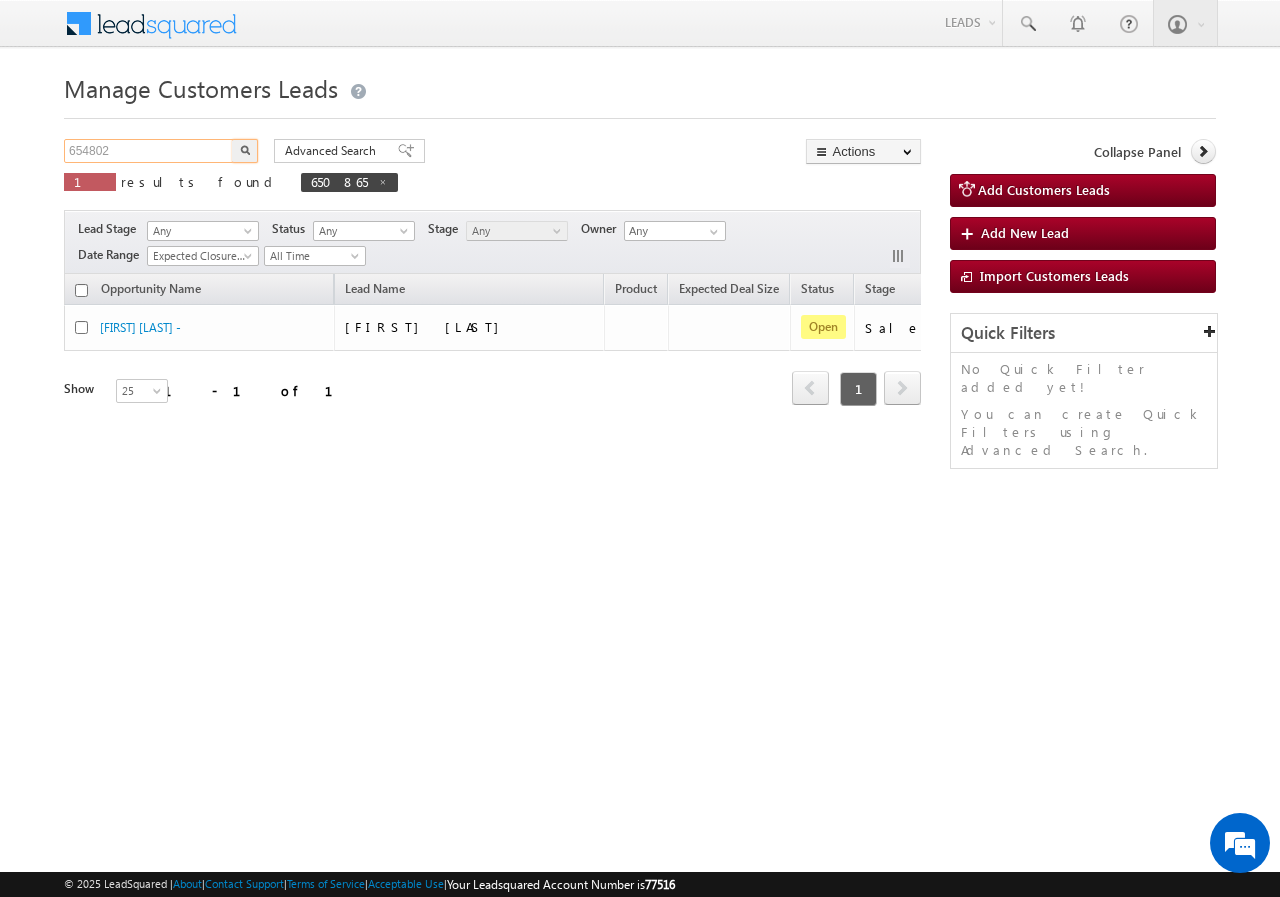 type on "654802" 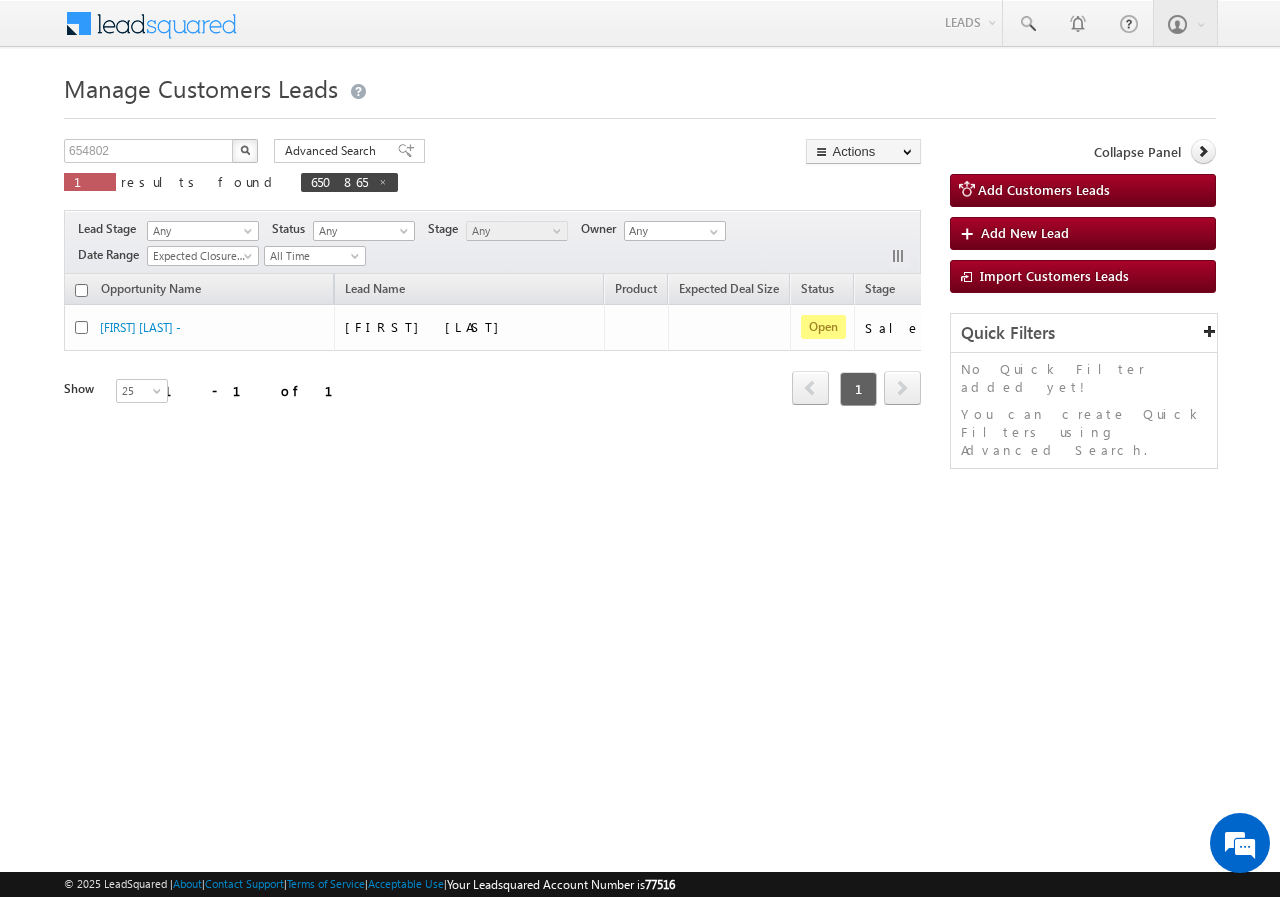 click at bounding box center [245, 150] 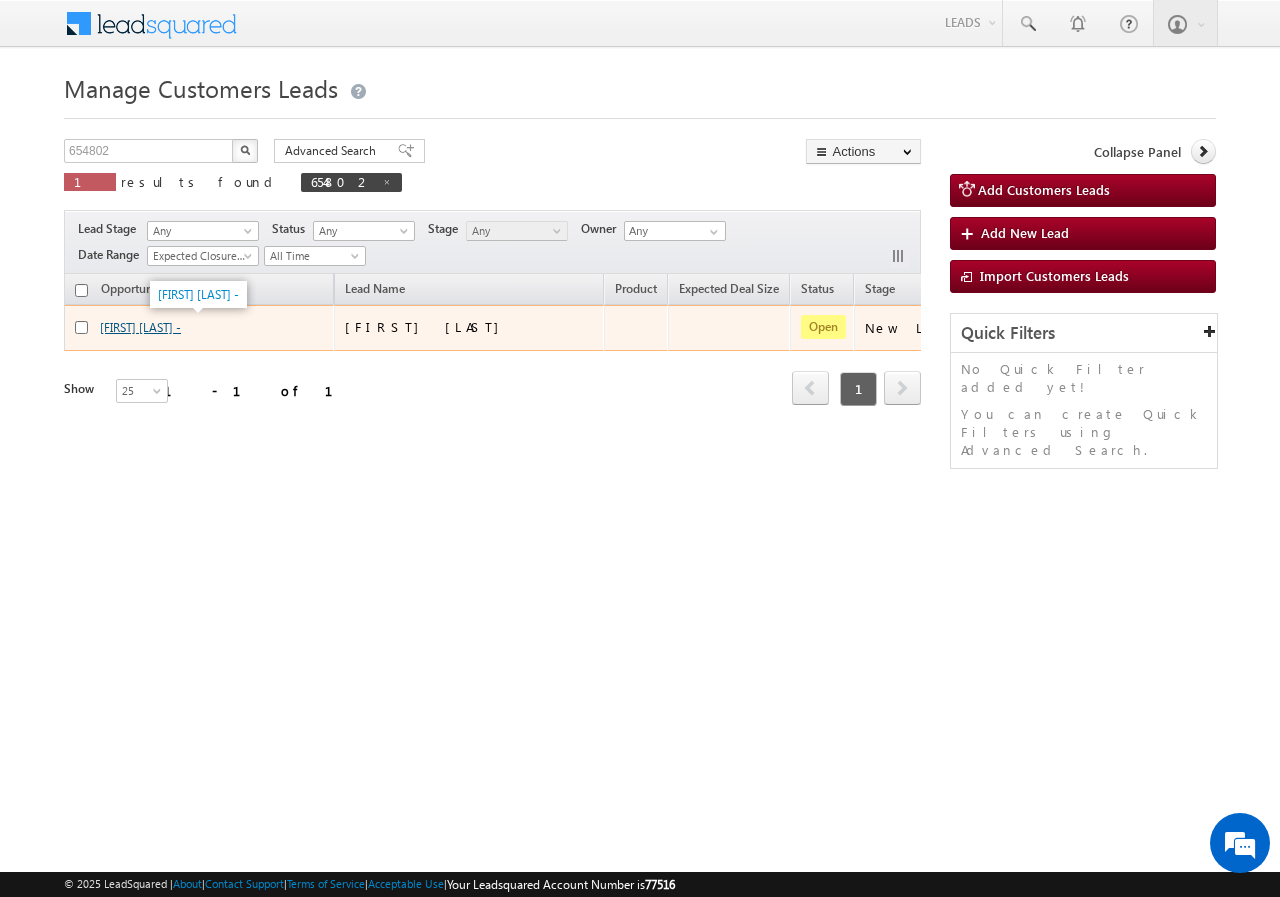 click on "[FIRST] [LAST]  -" at bounding box center (140, 327) 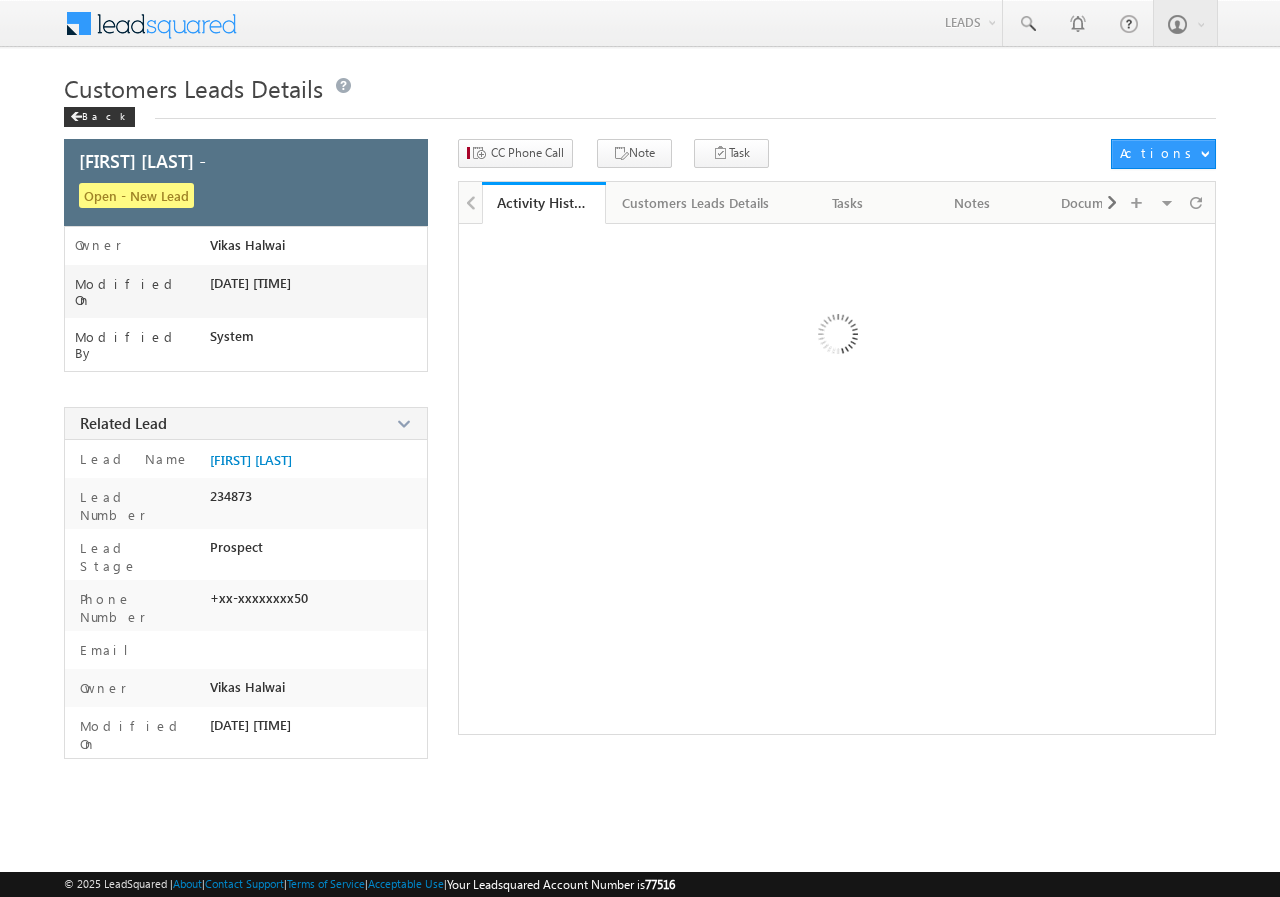 scroll, scrollTop: 0, scrollLeft: 0, axis: both 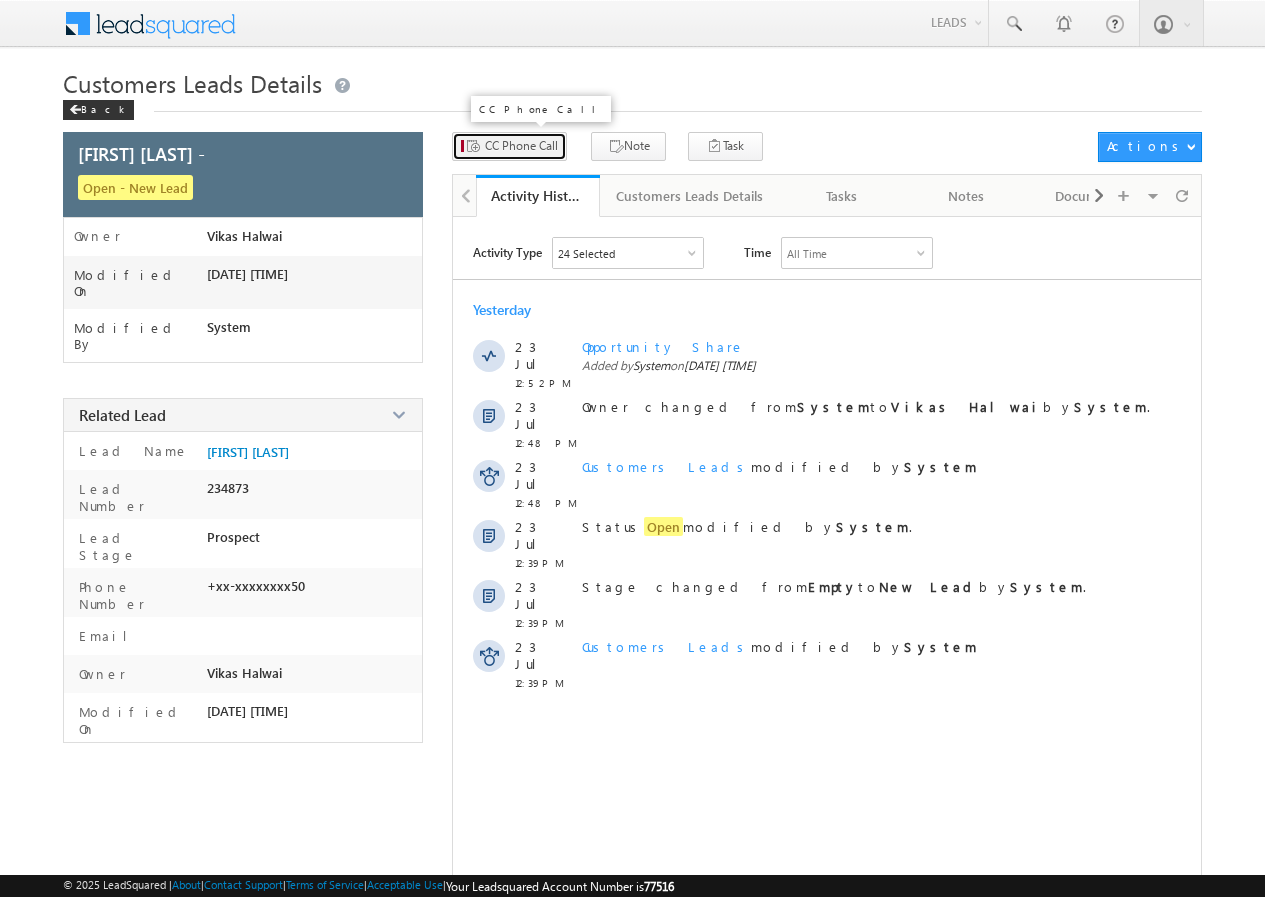 click on "CC Phone Call" at bounding box center (521, 146) 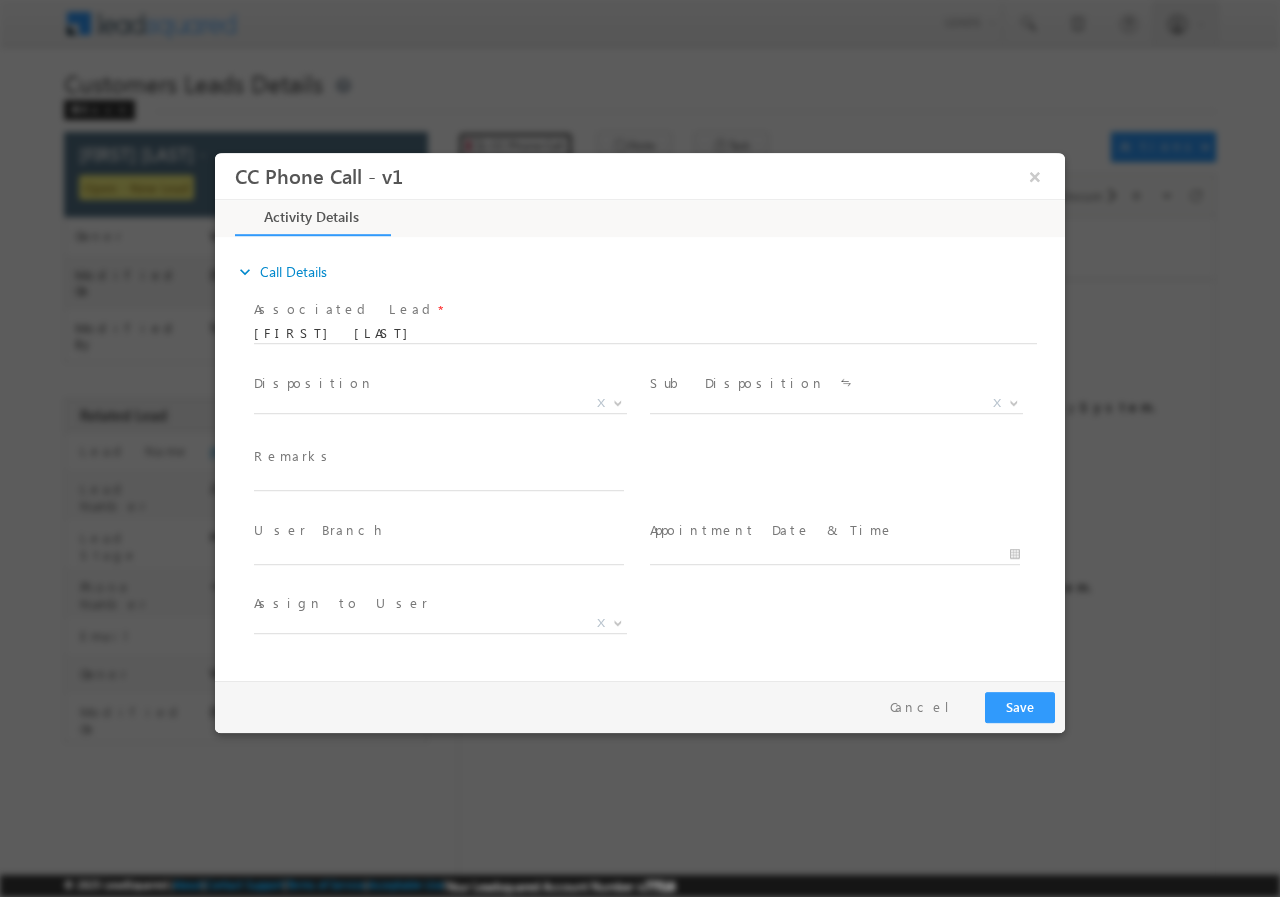 scroll, scrollTop: 0, scrollLeft: 0, axis: both 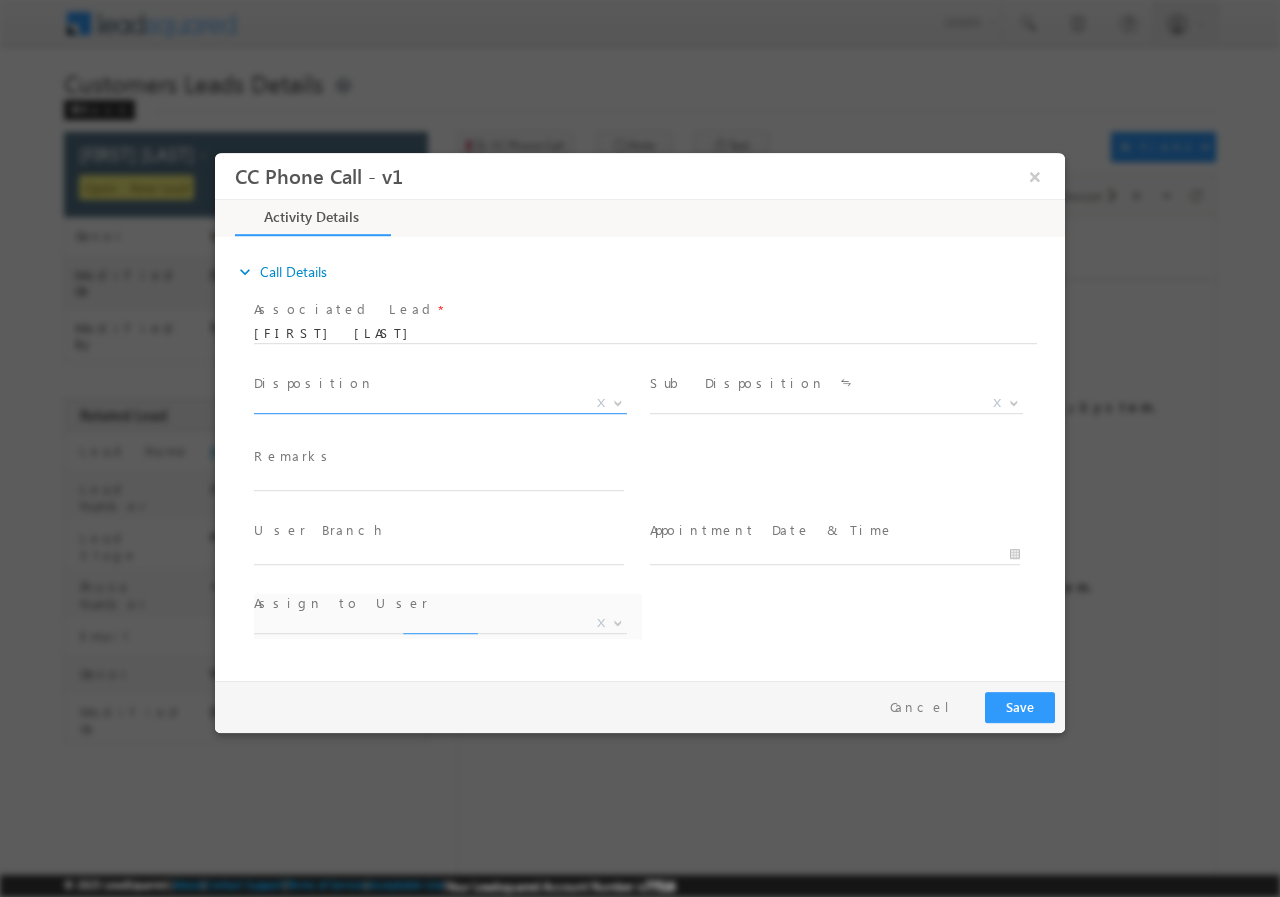 click on "X" at bounding box center [440, 403] 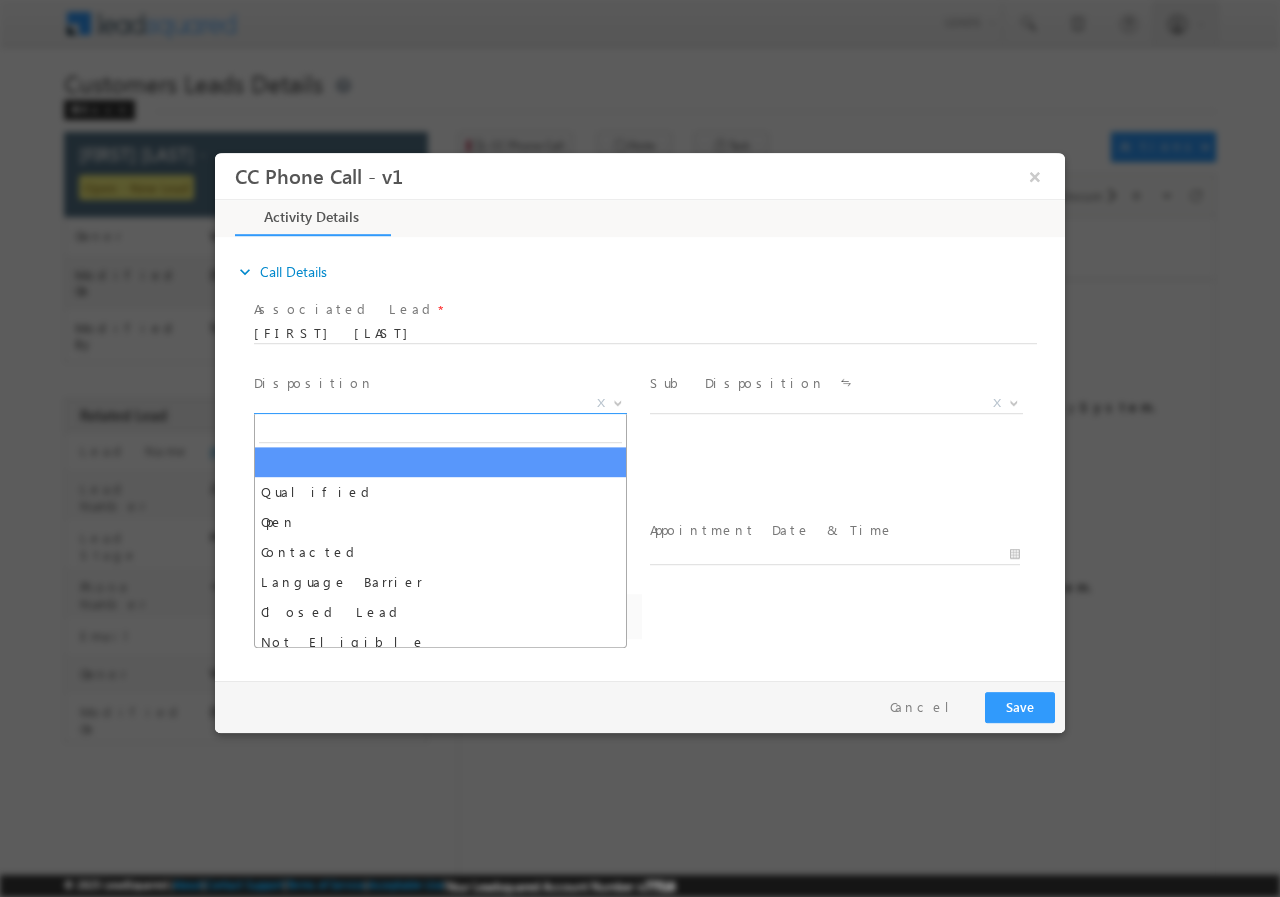 select on "[EMAIL]" 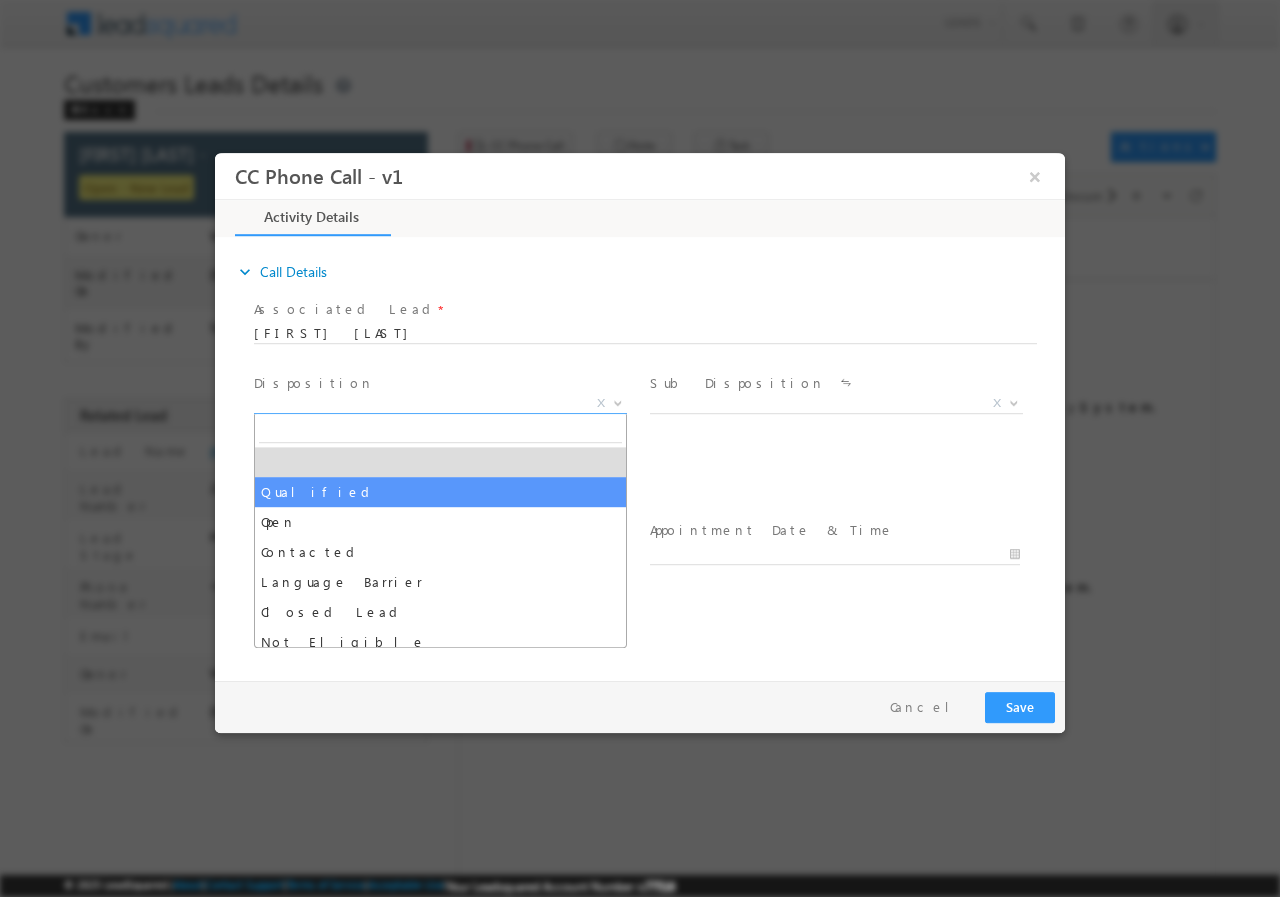 select on "Qualified" 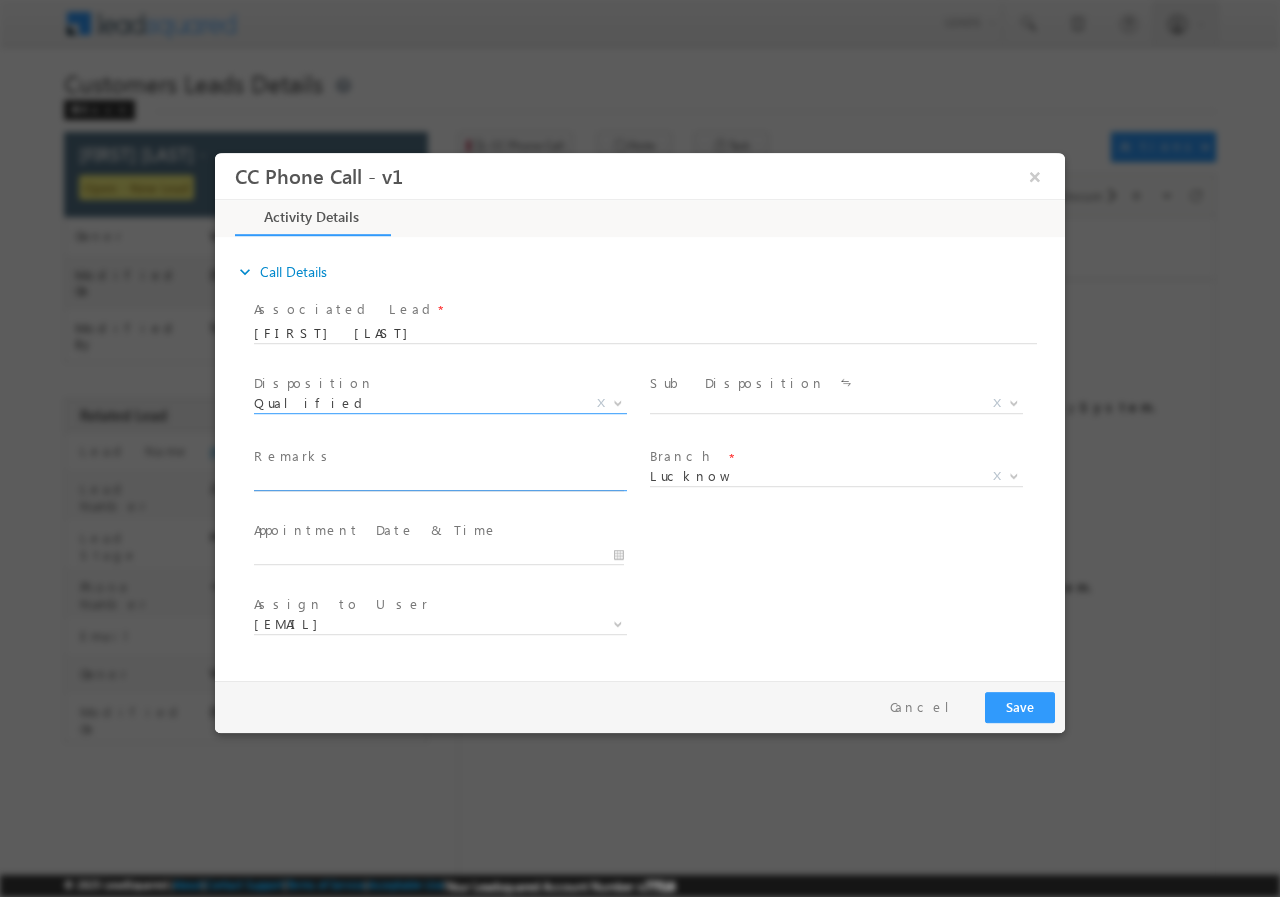 click at bounding box center [439, 480] 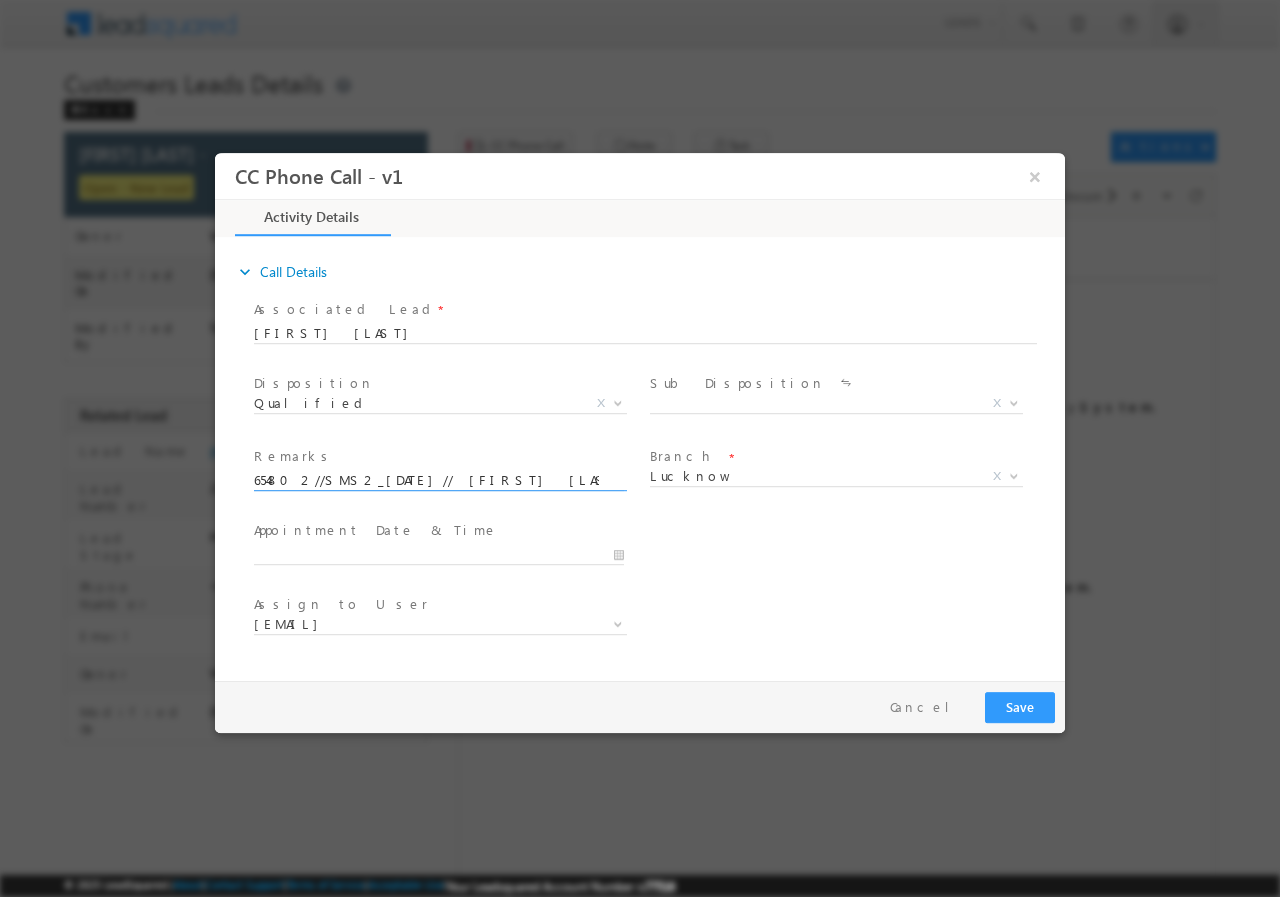 scroll, scrollTop: 0, scrollLeft: 841, axis: horizontal 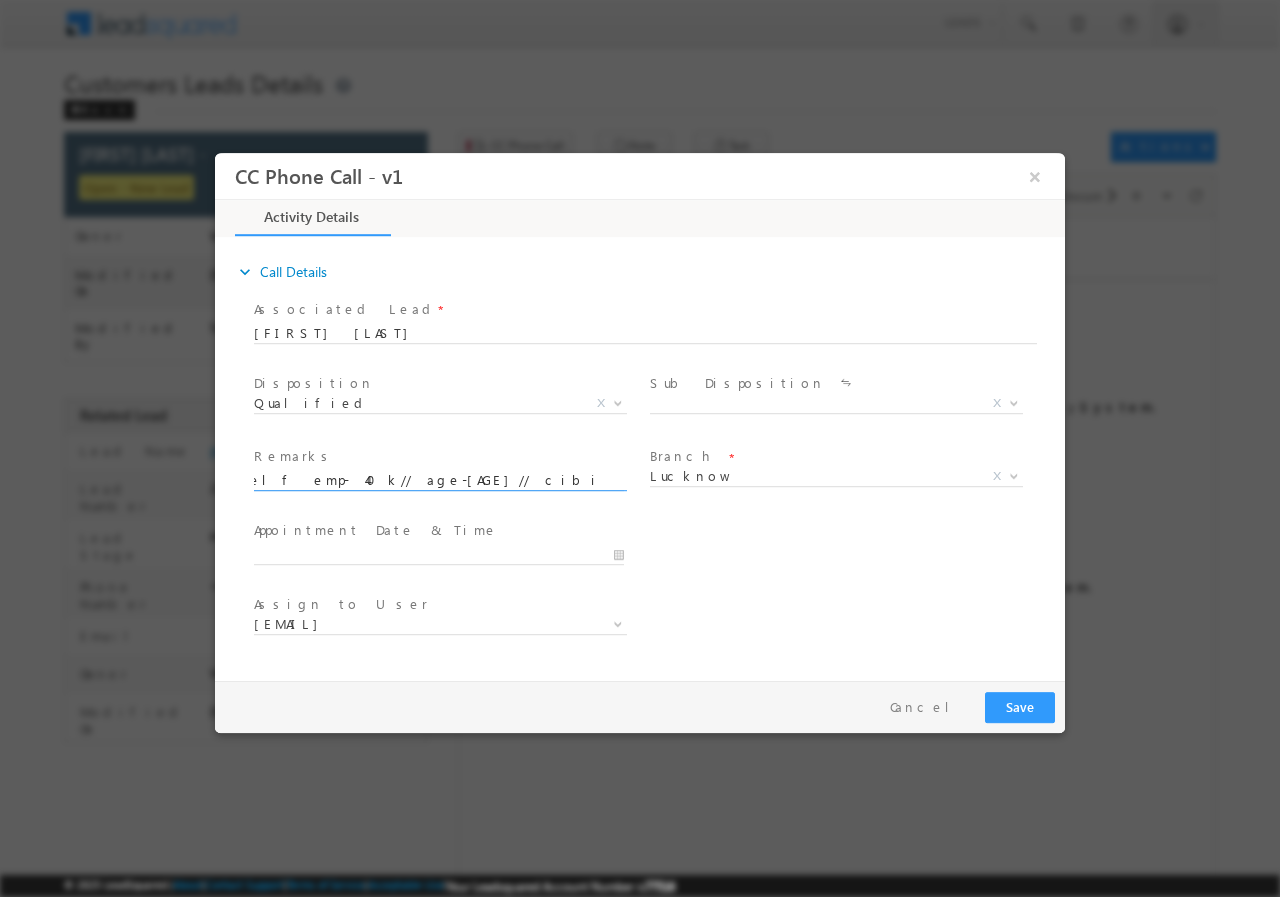type on "654802//SMS2_[DATE]// [FIRST] [LAST]// [PHONE]// renovation// loan req-10L// self emp- 40k// age-[AGE]// cibil-650// 226002-[CITY]// Cx said he is ready to meet RM today , and cibil is low because late" 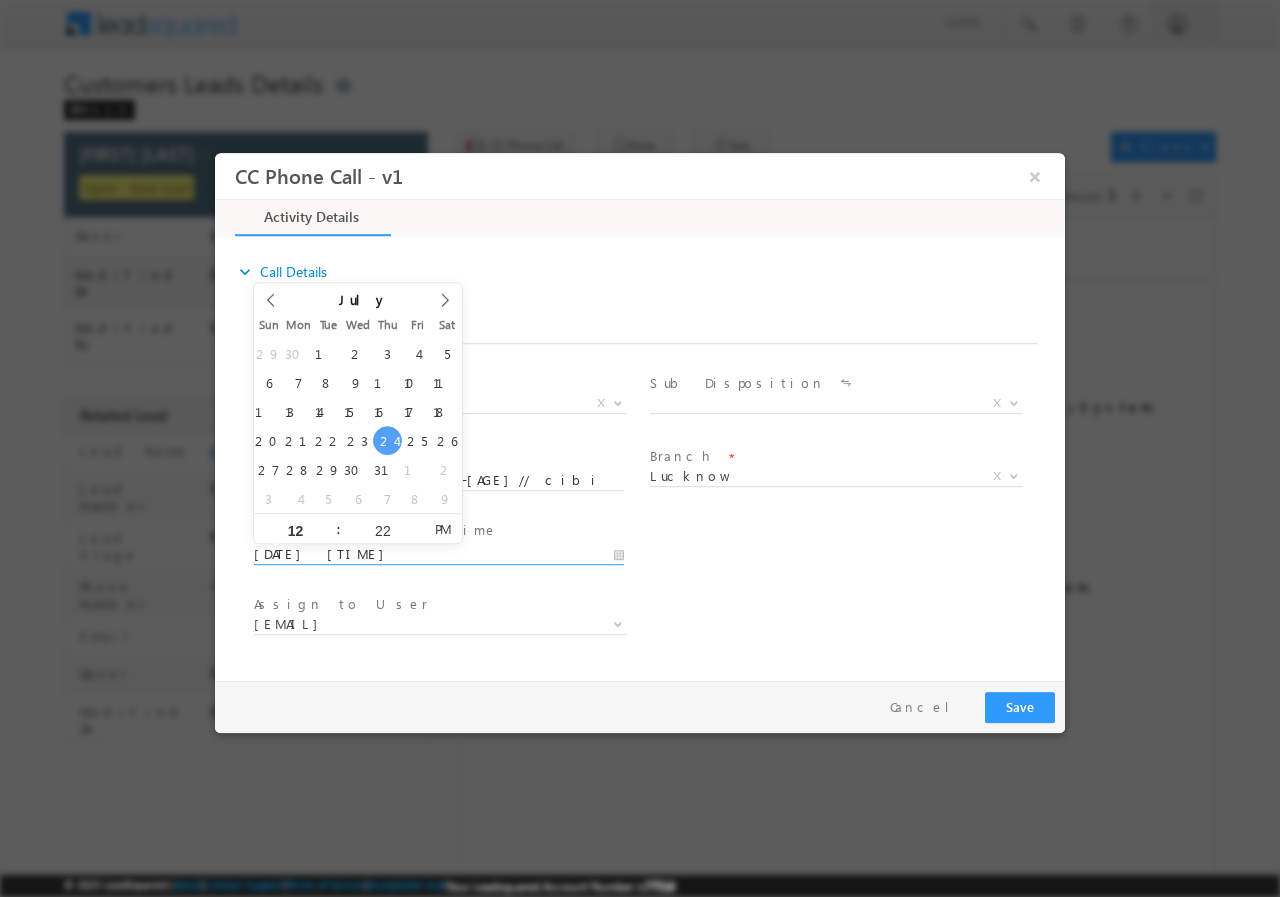 click on "[DATE] [TIME]" at bounding box center [439, 554] 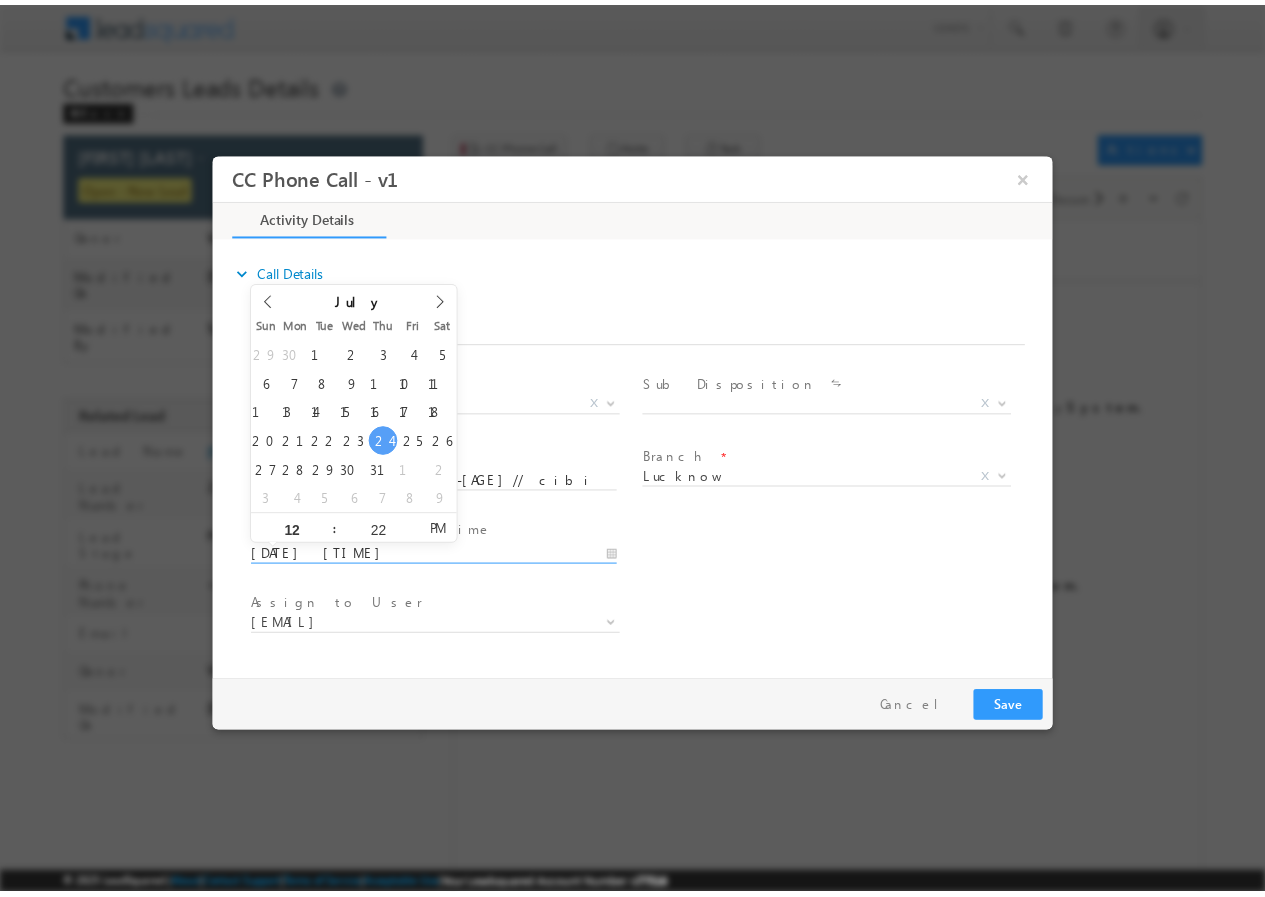 scroll, scrollTop: 0, scrollLeft: 0, axis: both 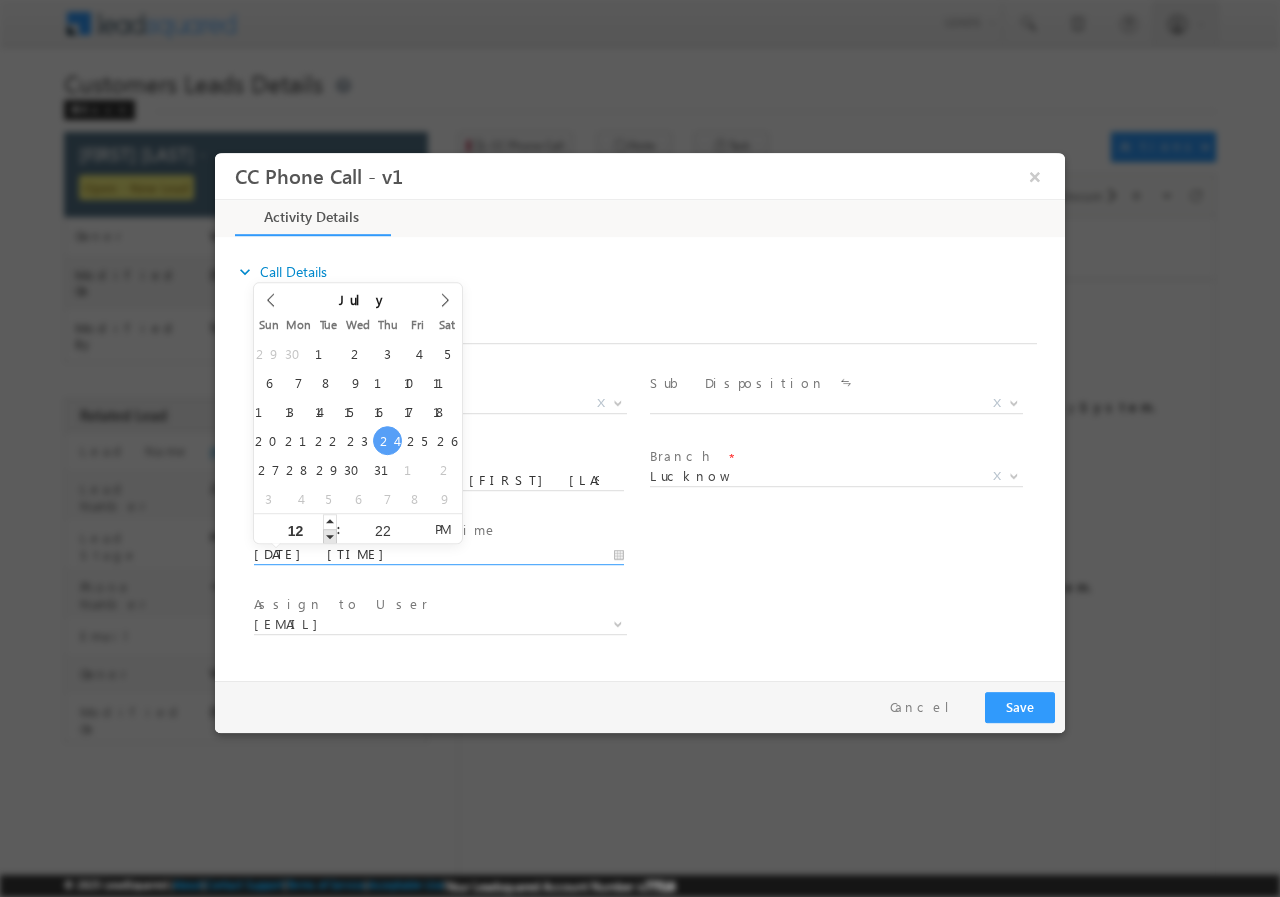 type on "[DATE] [TIME]" 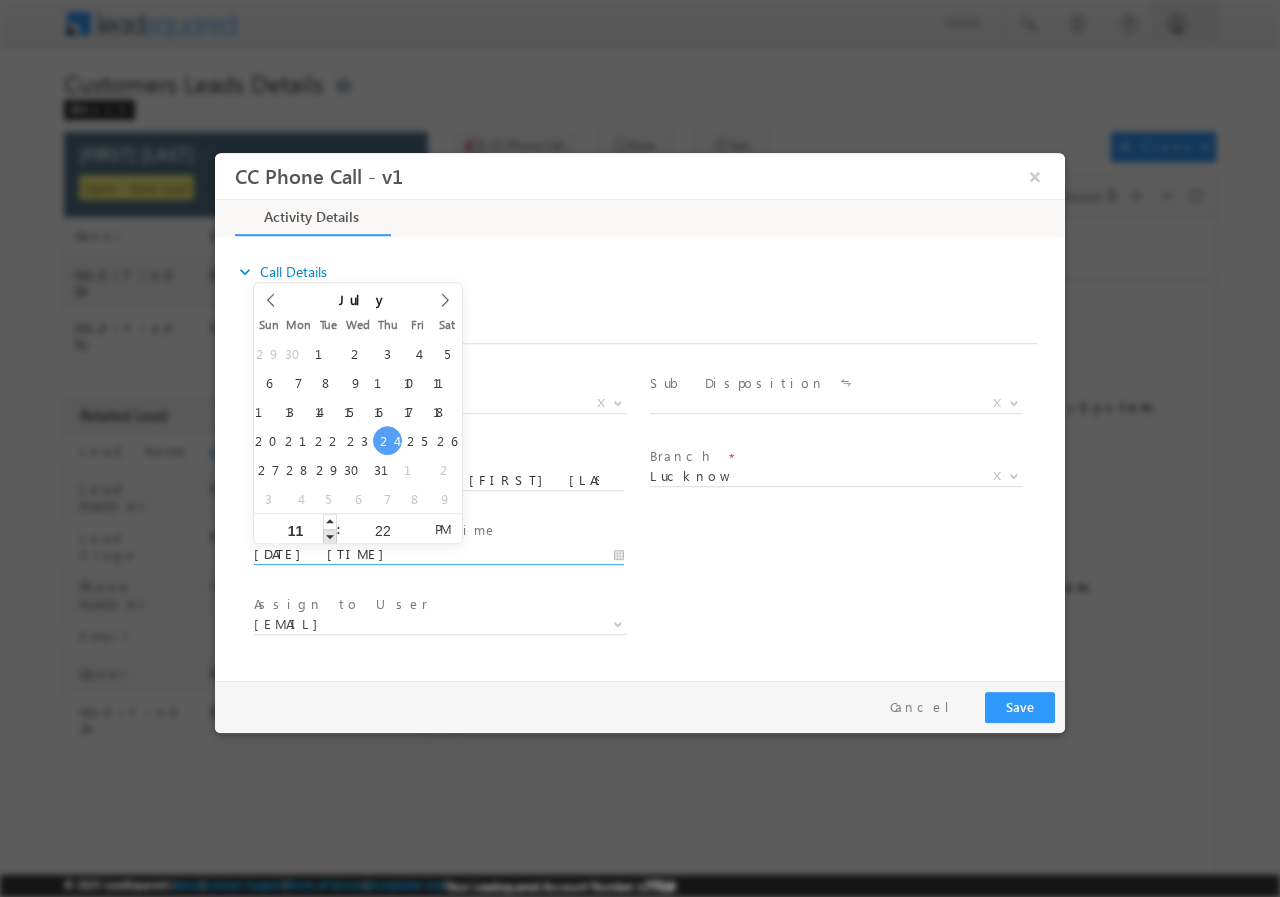 click at bounding box center [330, 535] 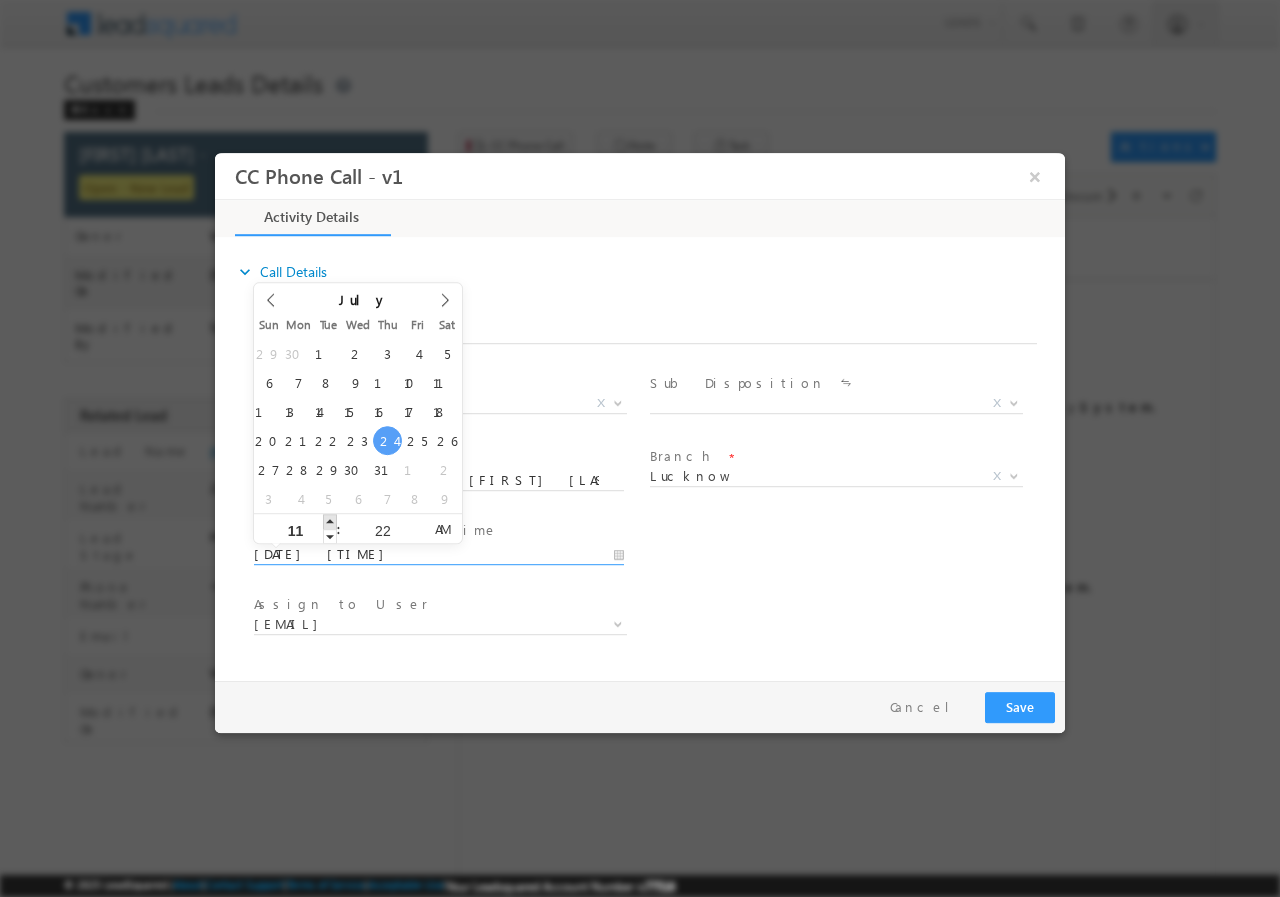 type on "[DATE] [TIME]" 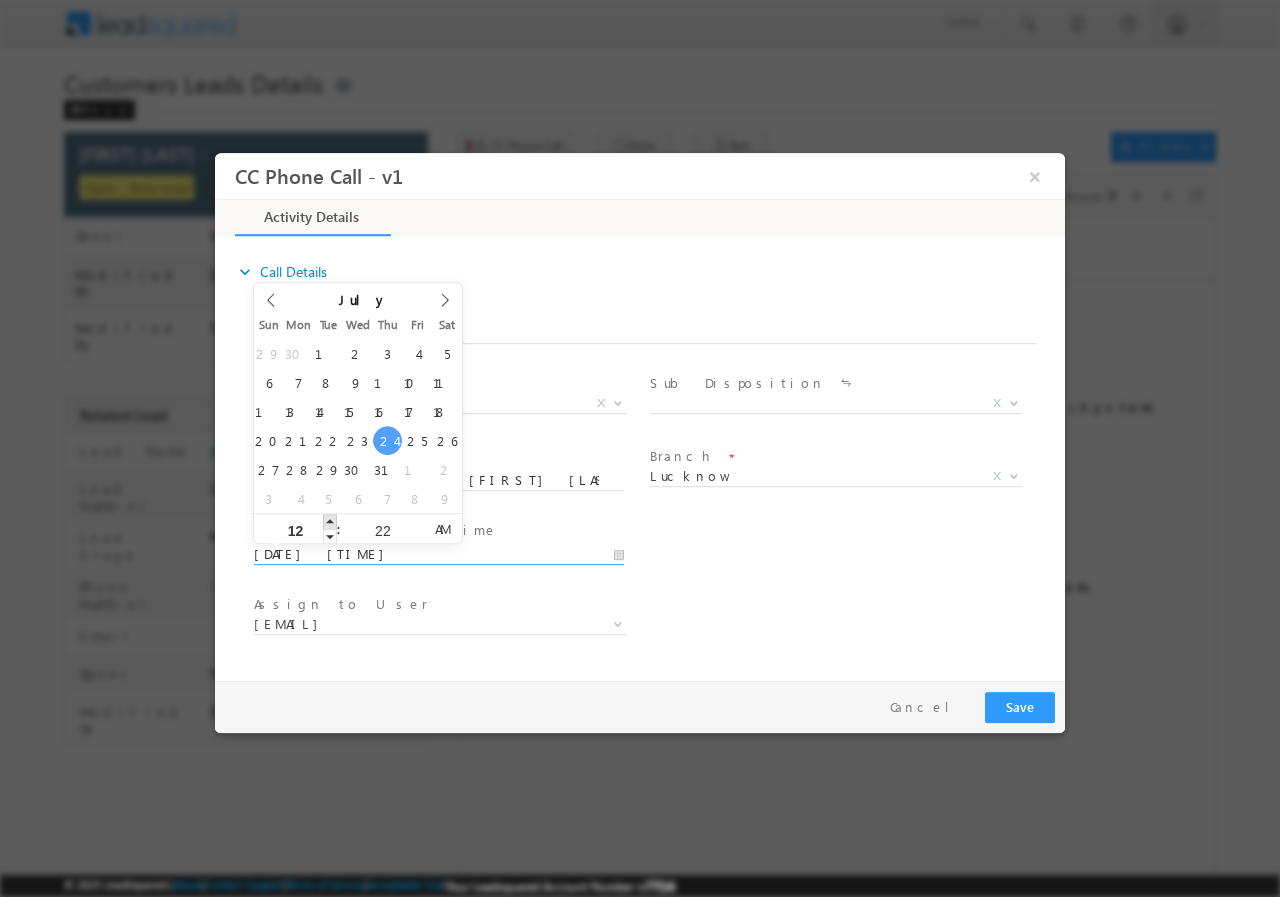 click at bounding box center (330, 520) 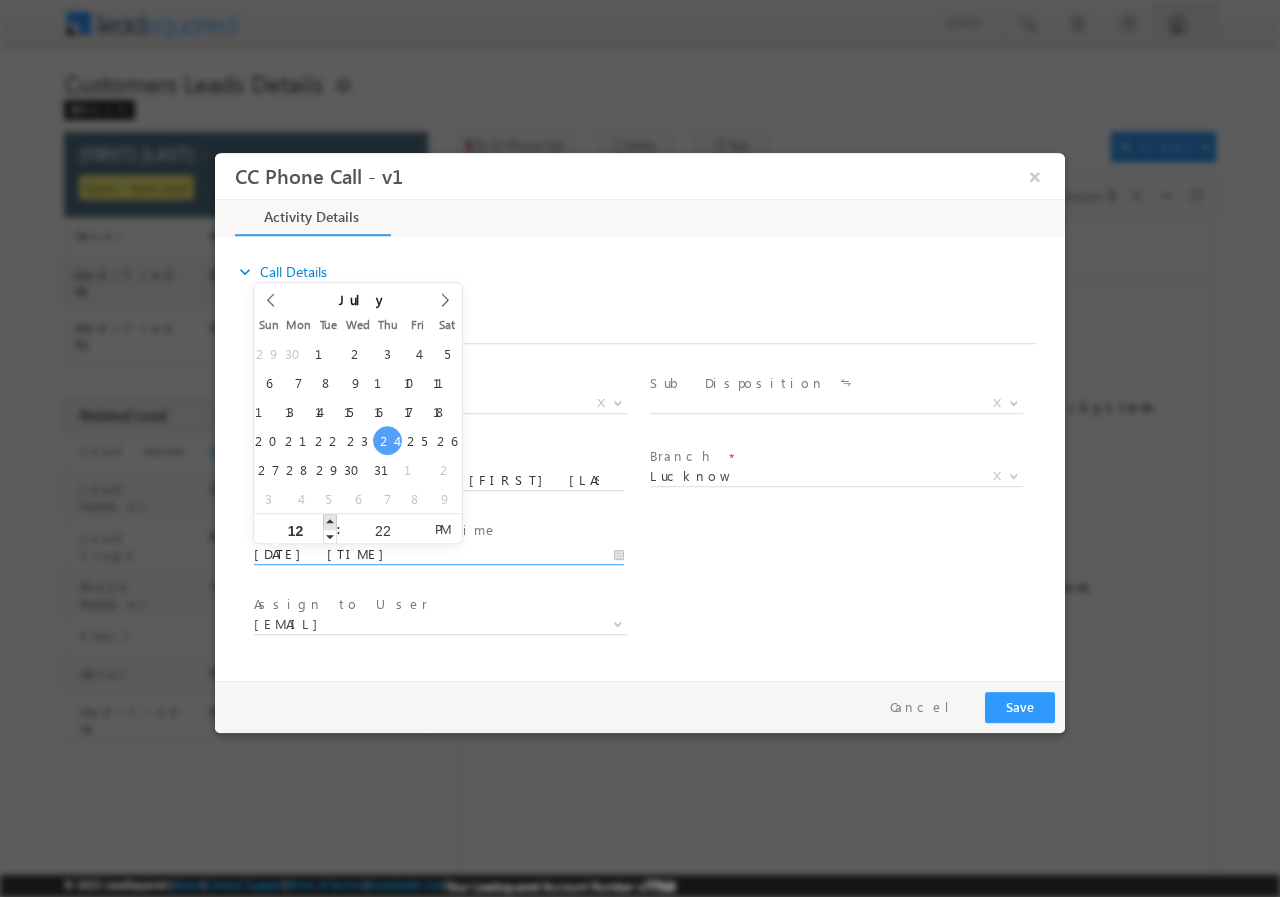 type on "[DATE] [TIME]" 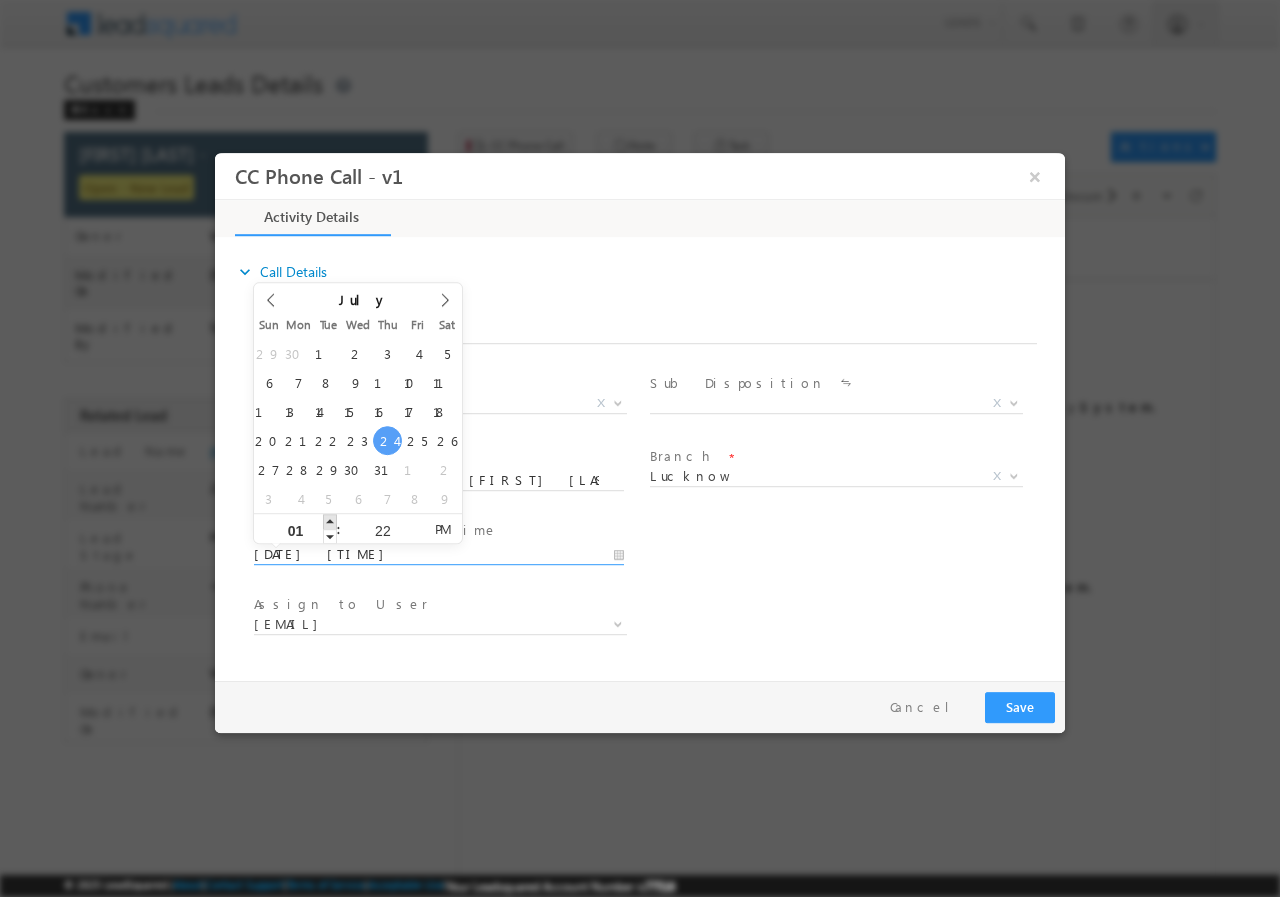 click at bounding box center (330, 520) 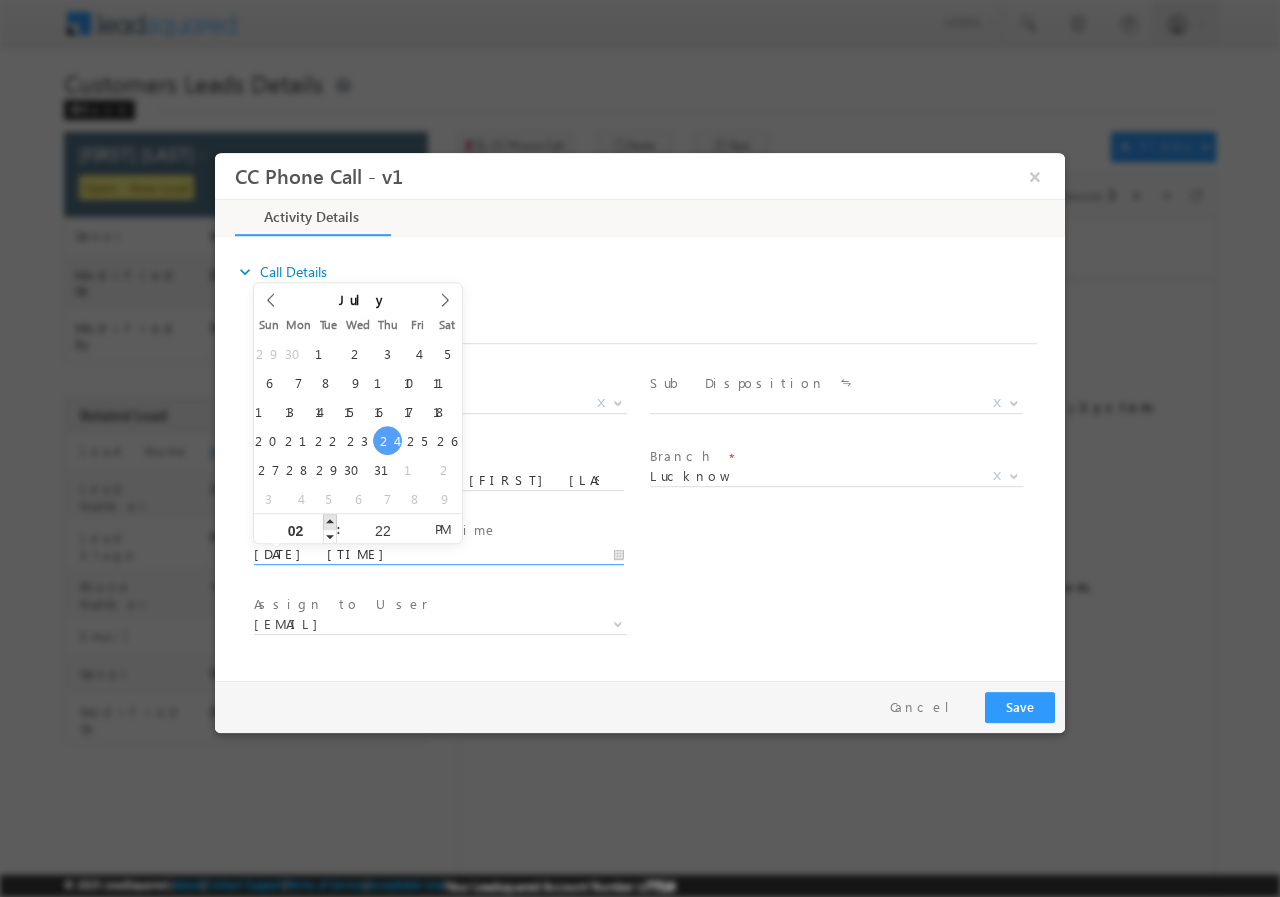 type on "[DATE] [TIME]" 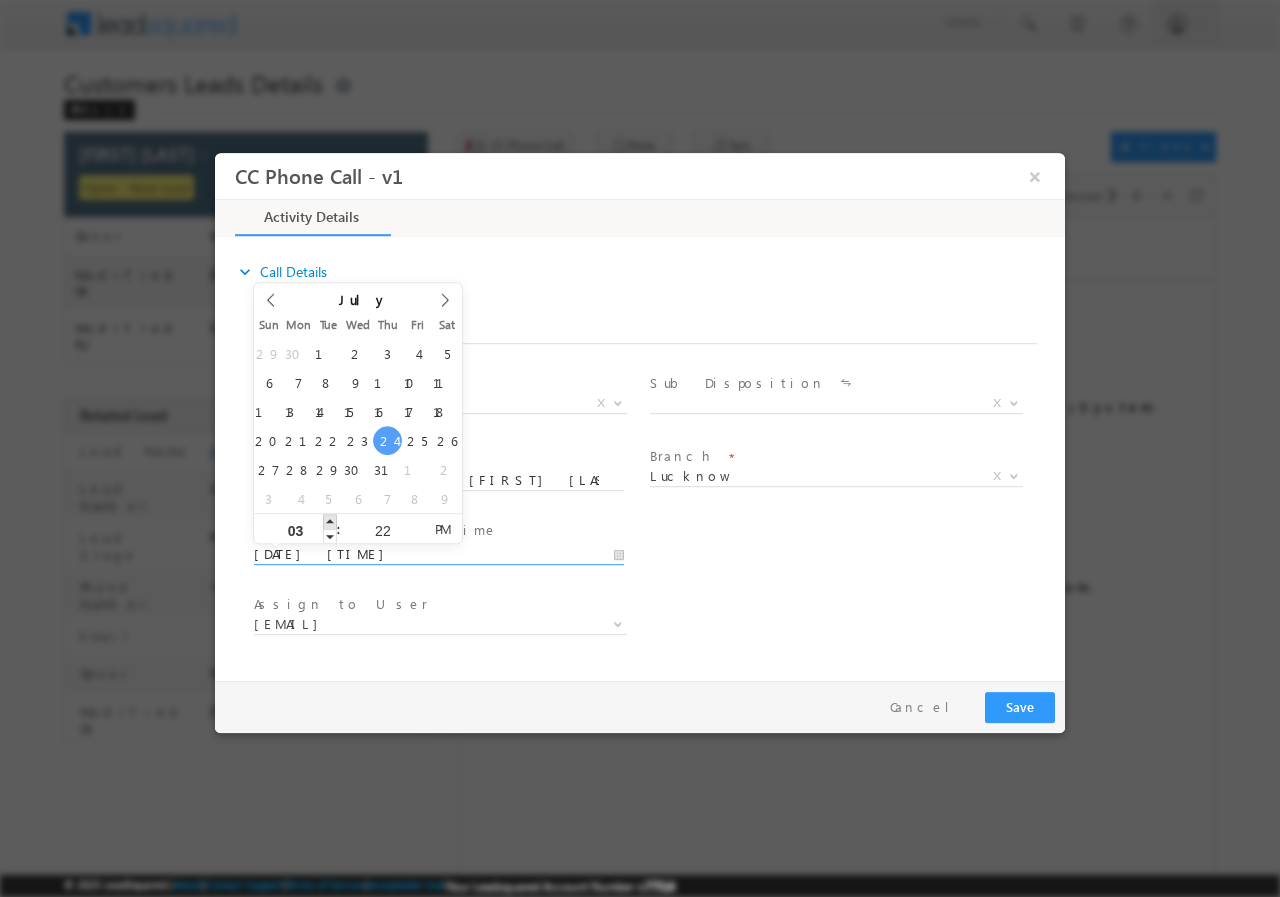 click at bounding box center [330, 520] 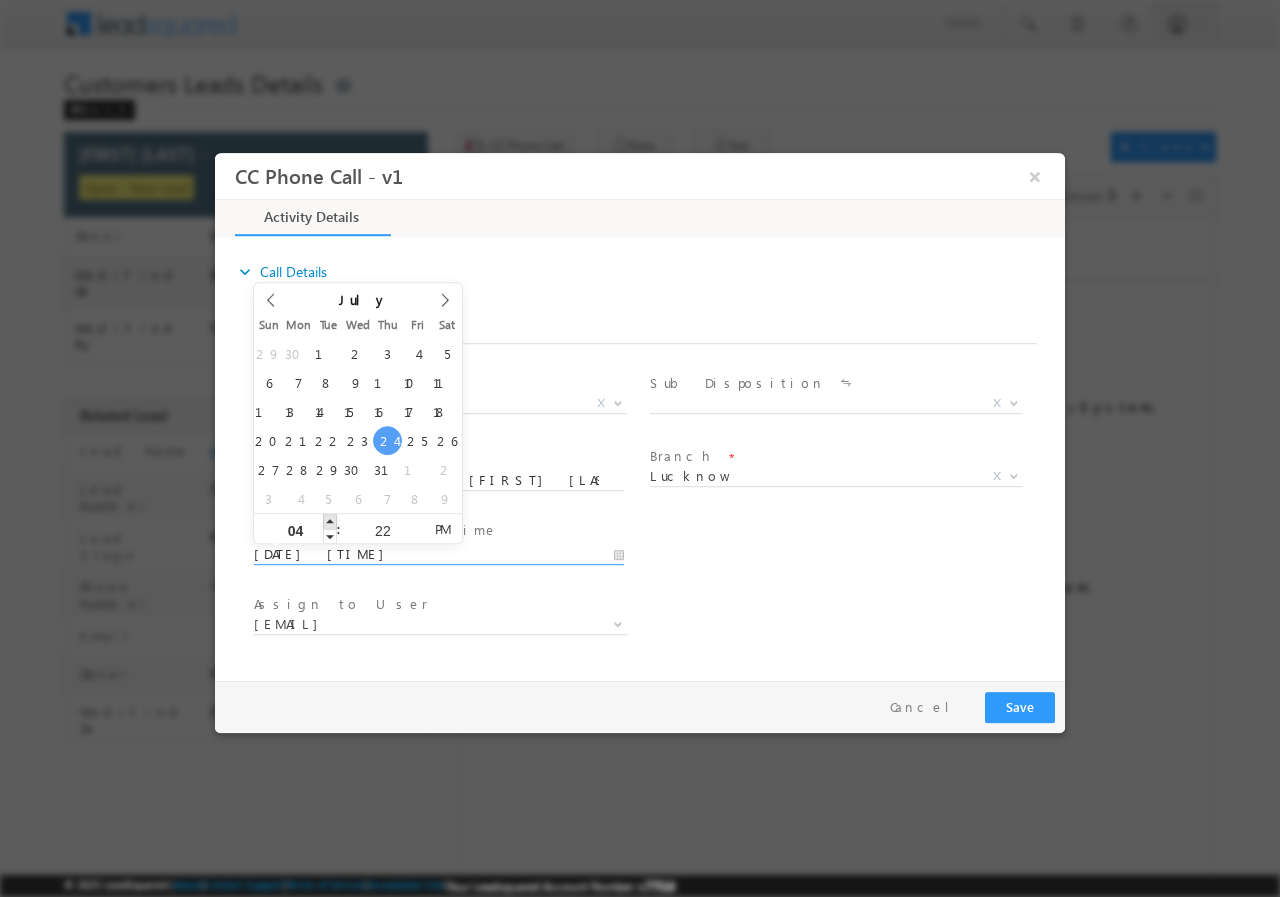 click at bounding box center [330, 520] 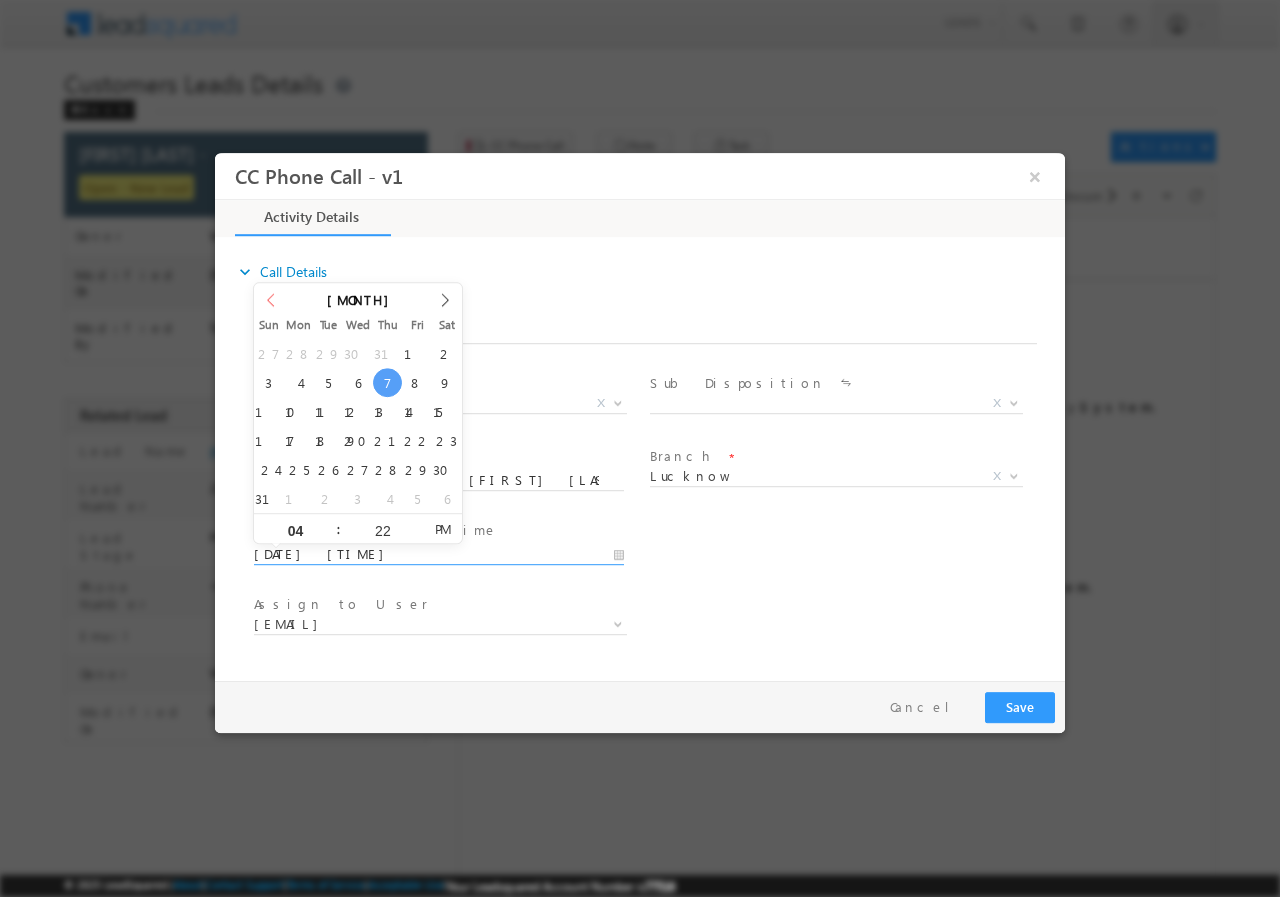 click 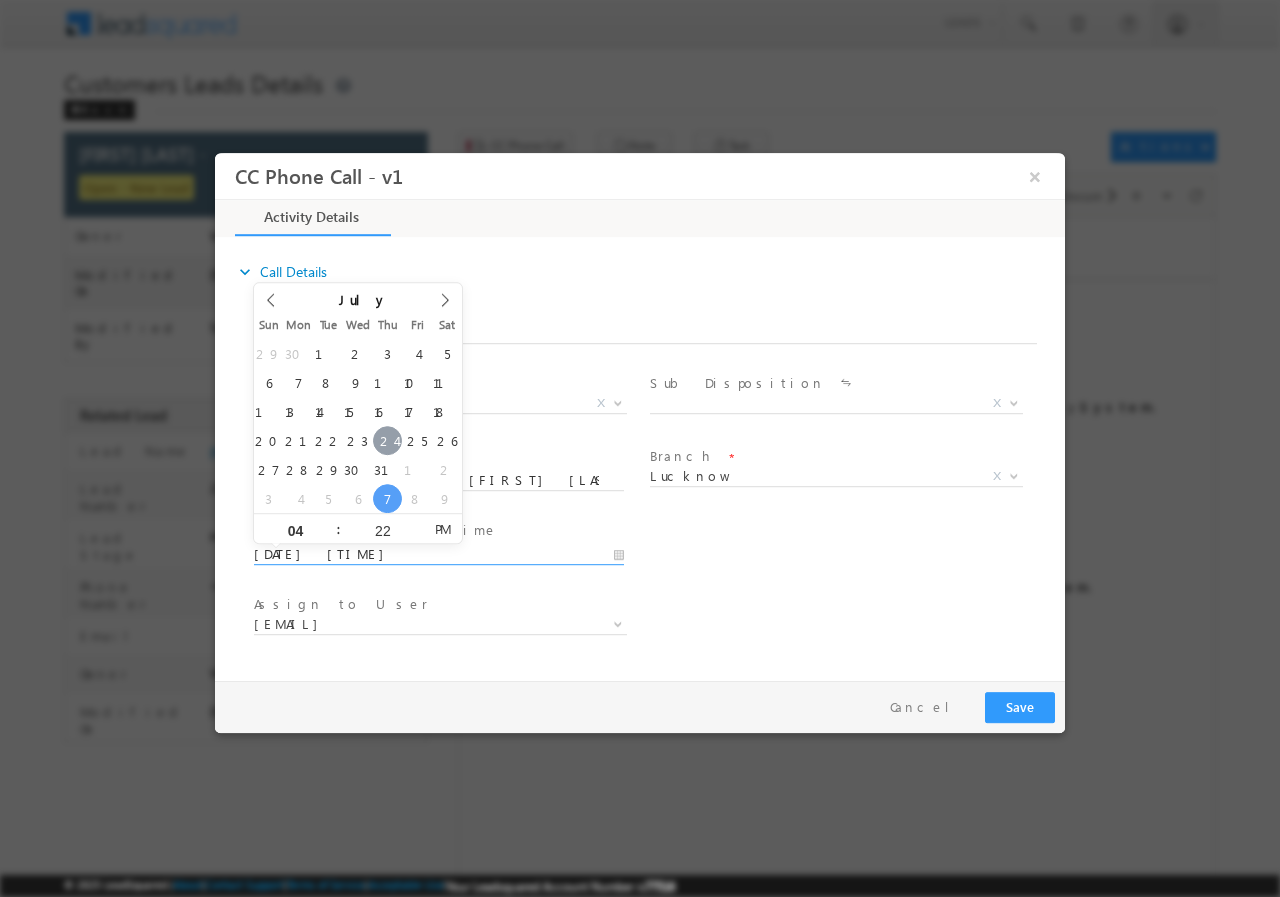 type on "[DATE] [TIME]" 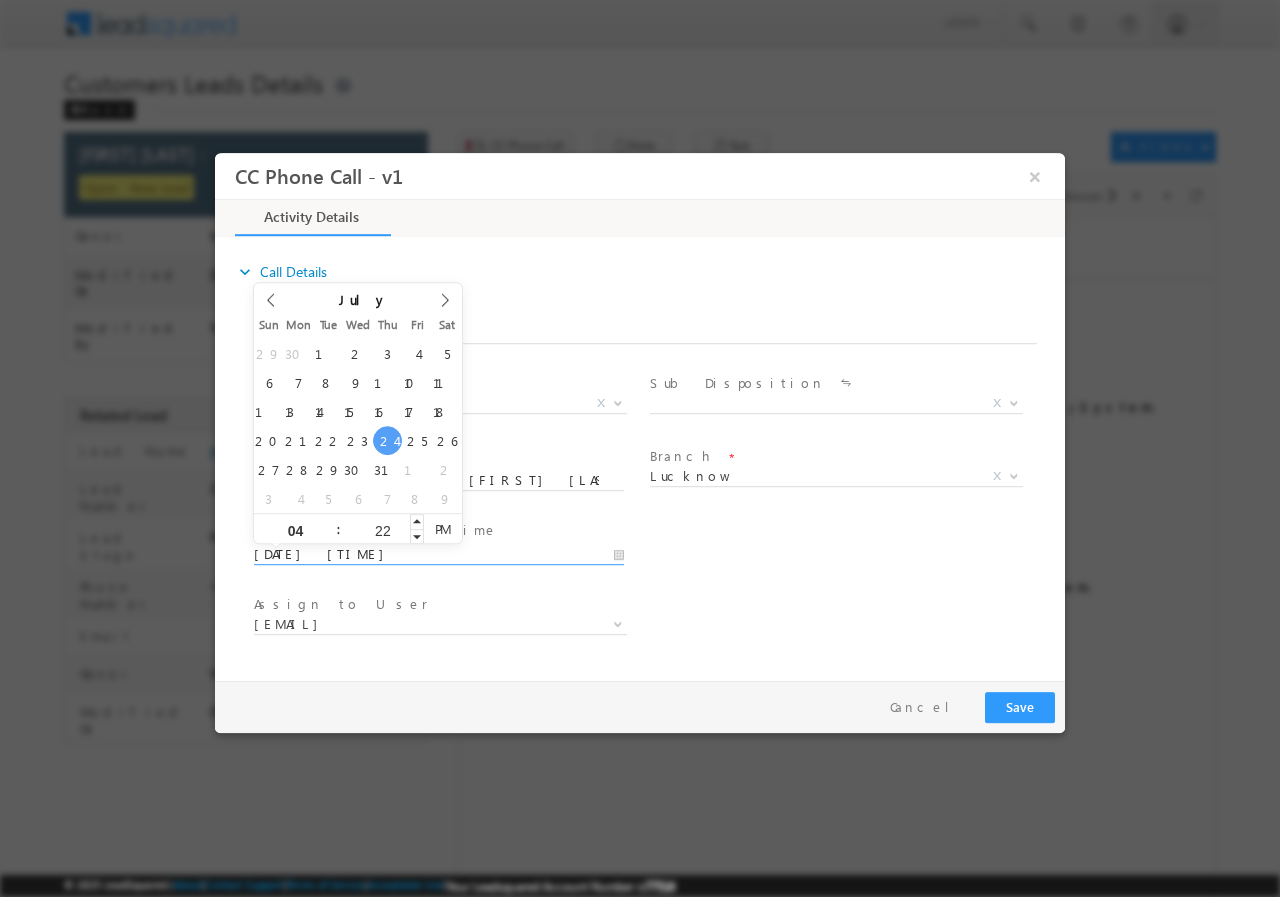 click on "22" at bounding box center (382, 528) 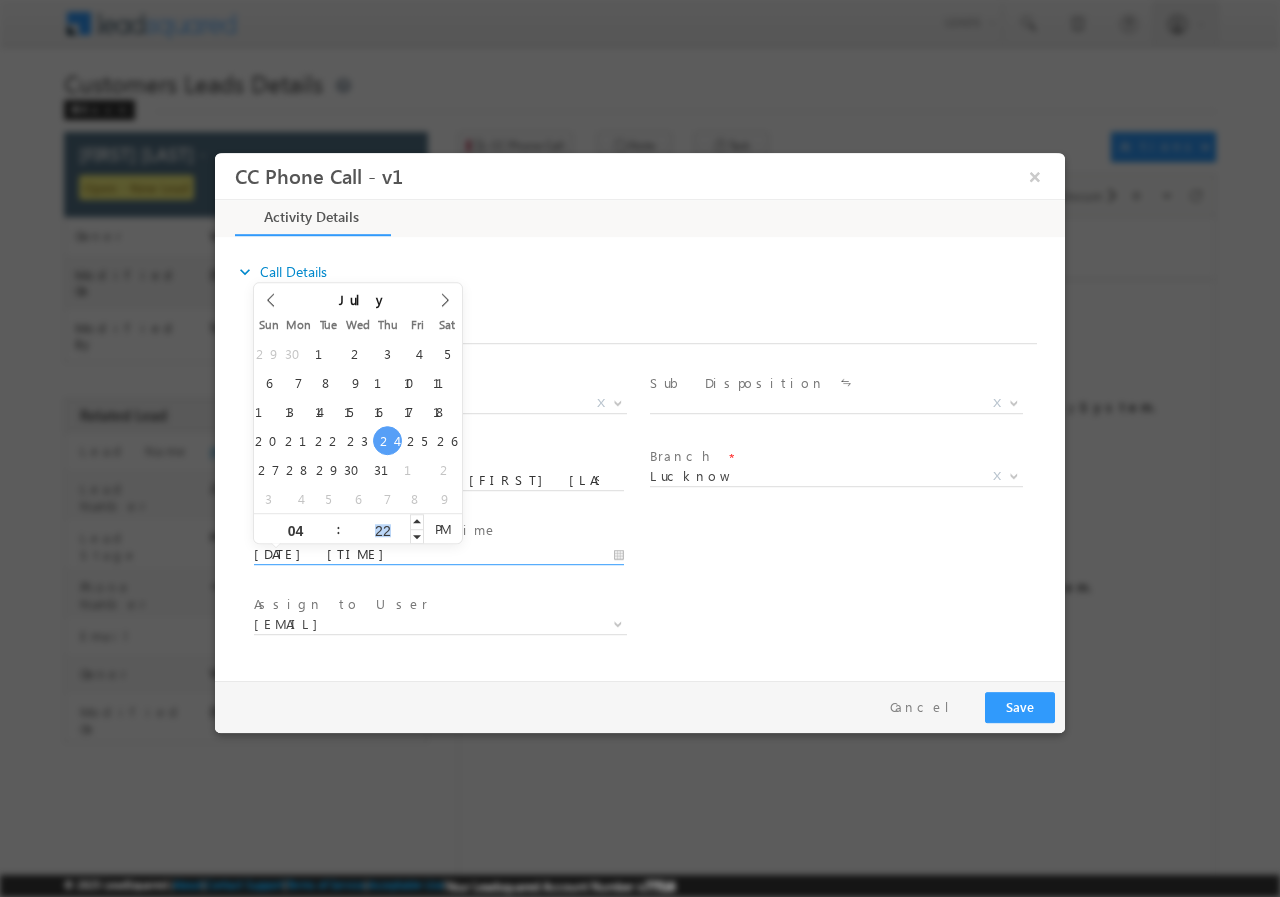 click on "22" at bounding box center [382, 528] 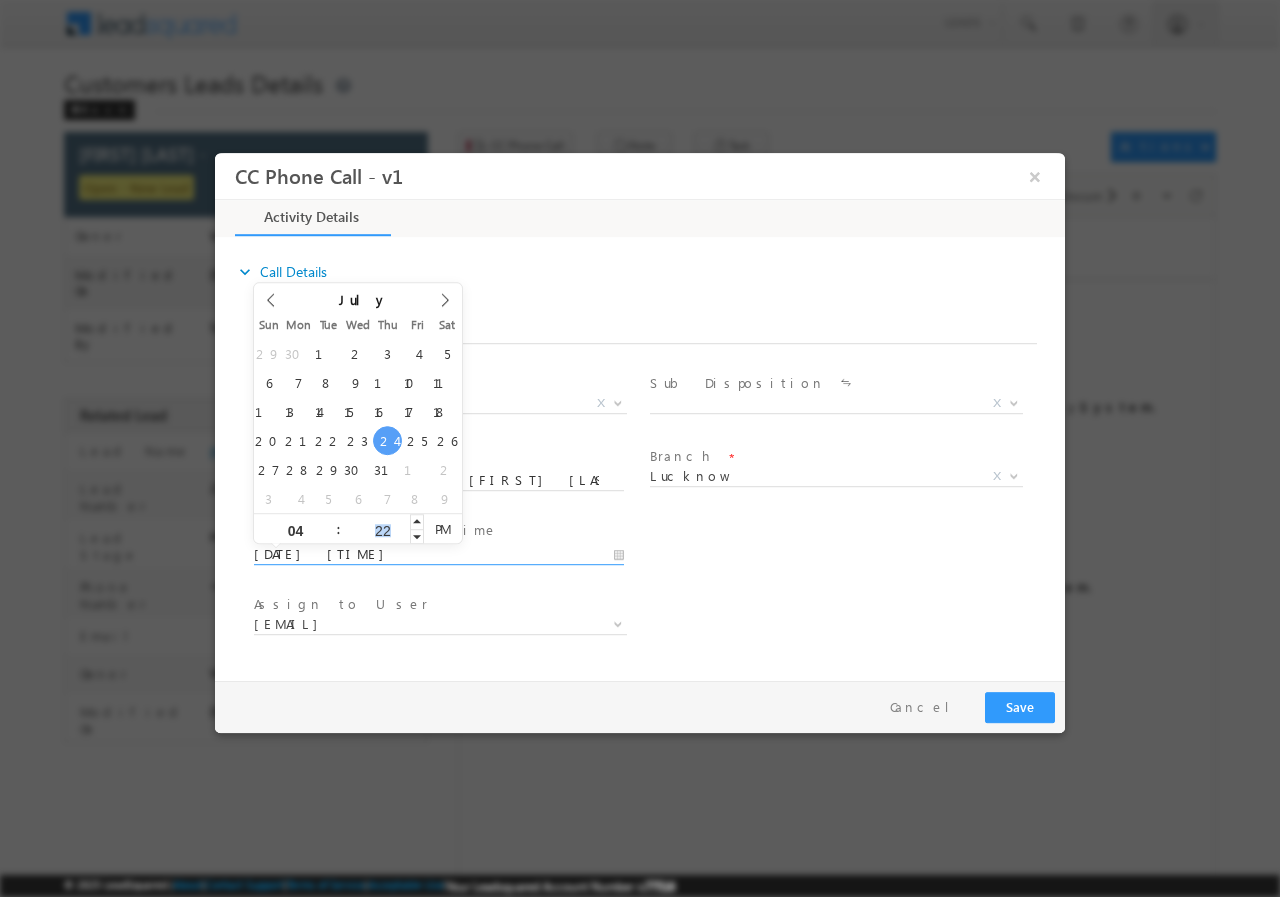 click on "22" at bounding box center (382, 529) 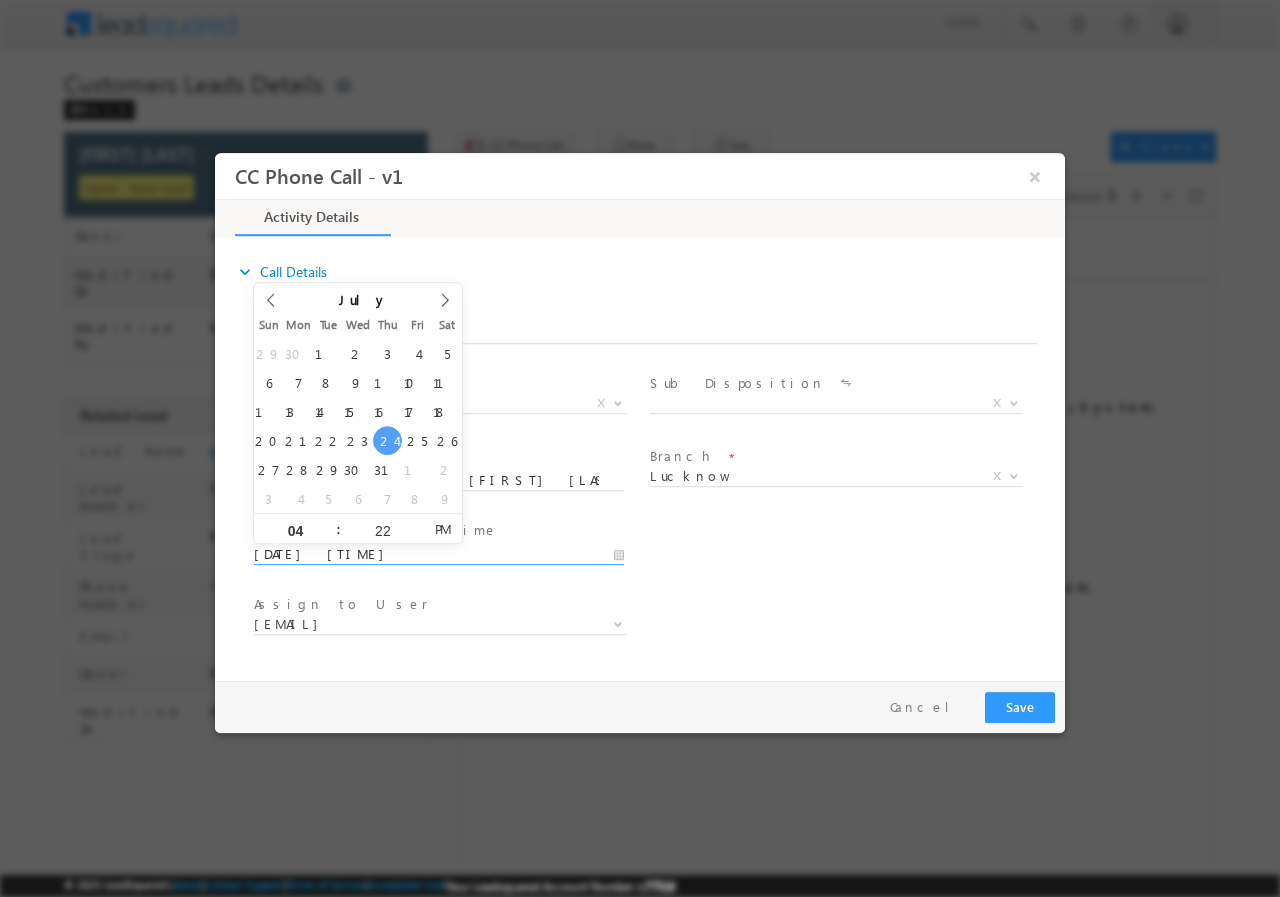 click on "Appointment Date & Time
*" at bounding box center (438, 530) 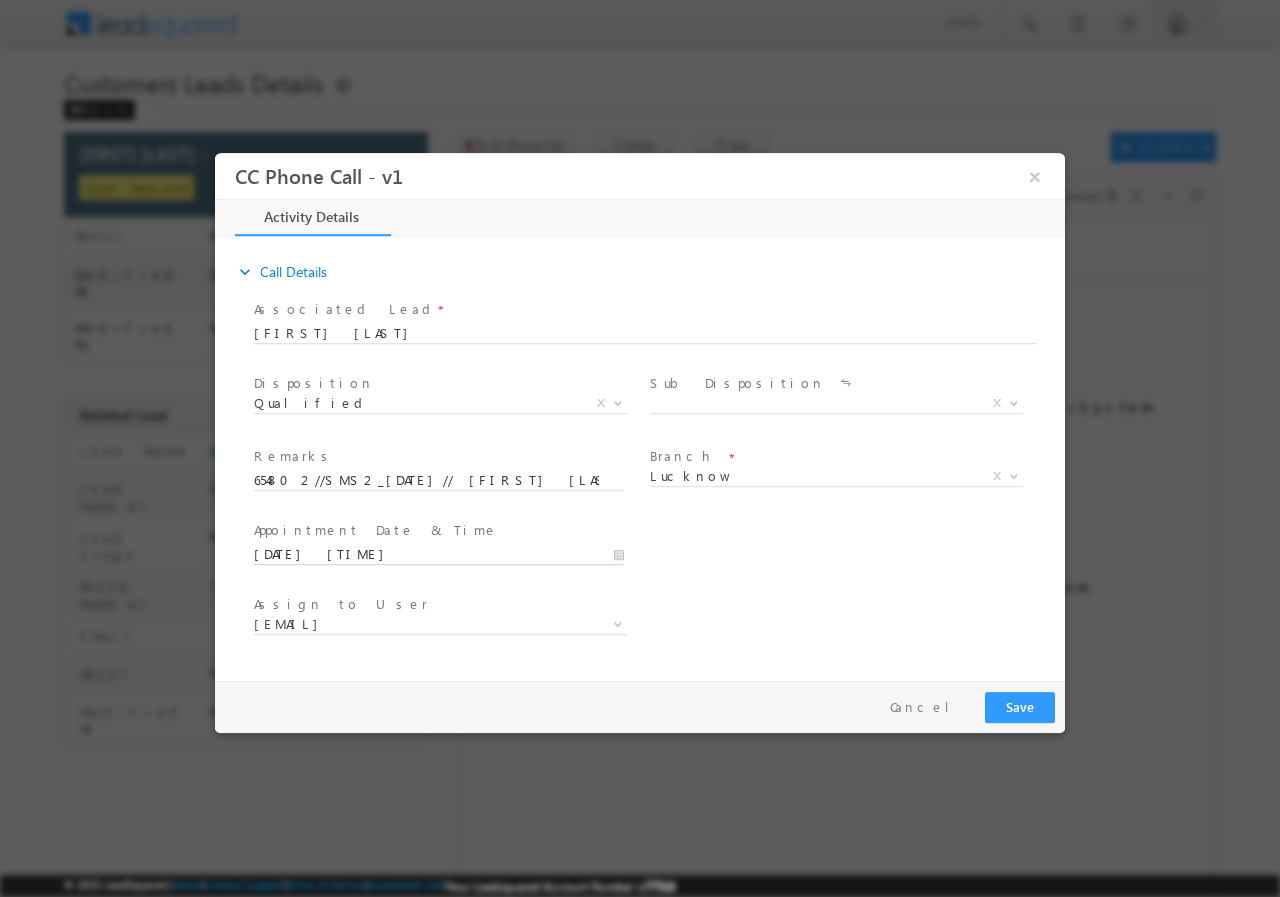 click on "[DATE] [TIME]" at bounding box center (439, 554) 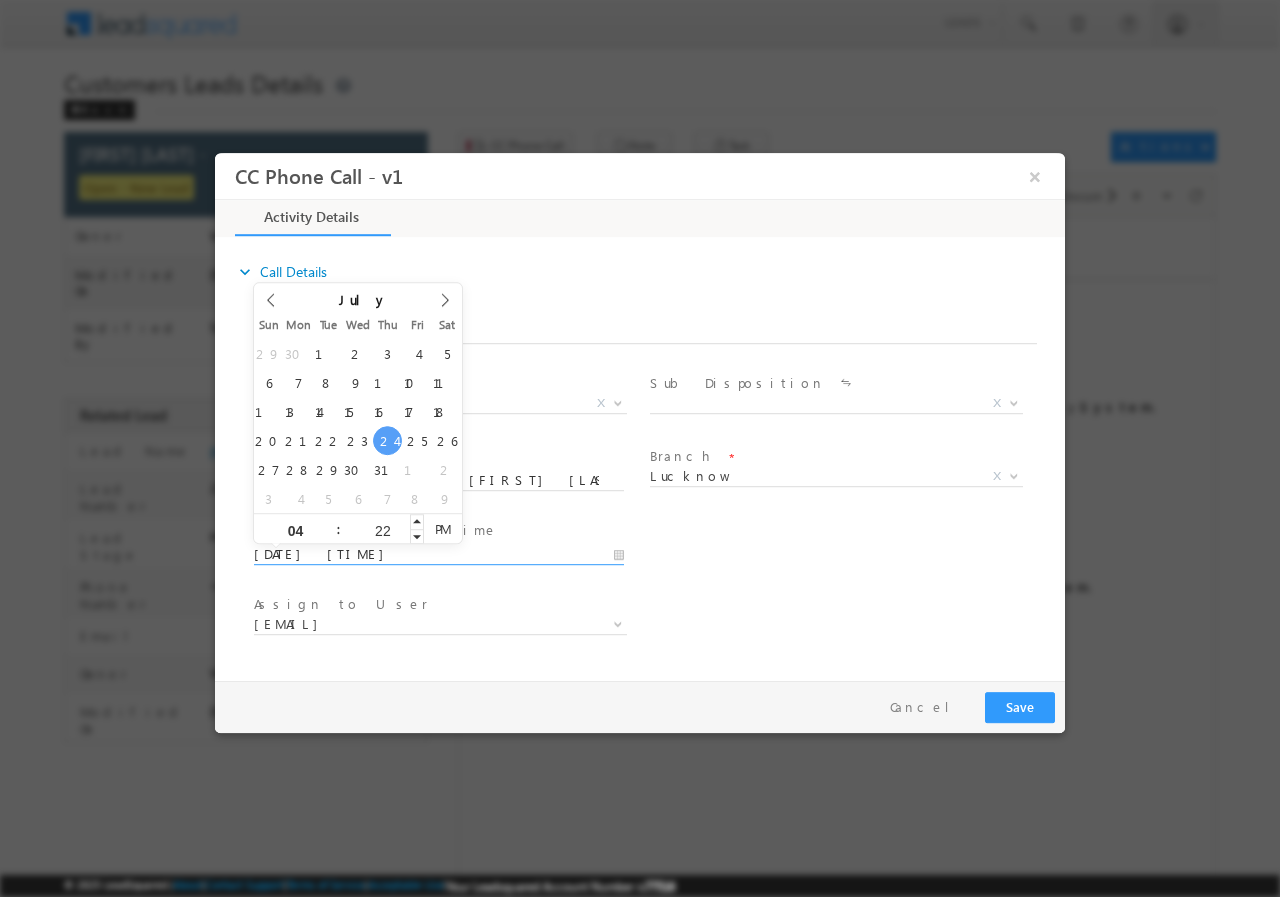 click on "22" at bounding box center [382, 529] 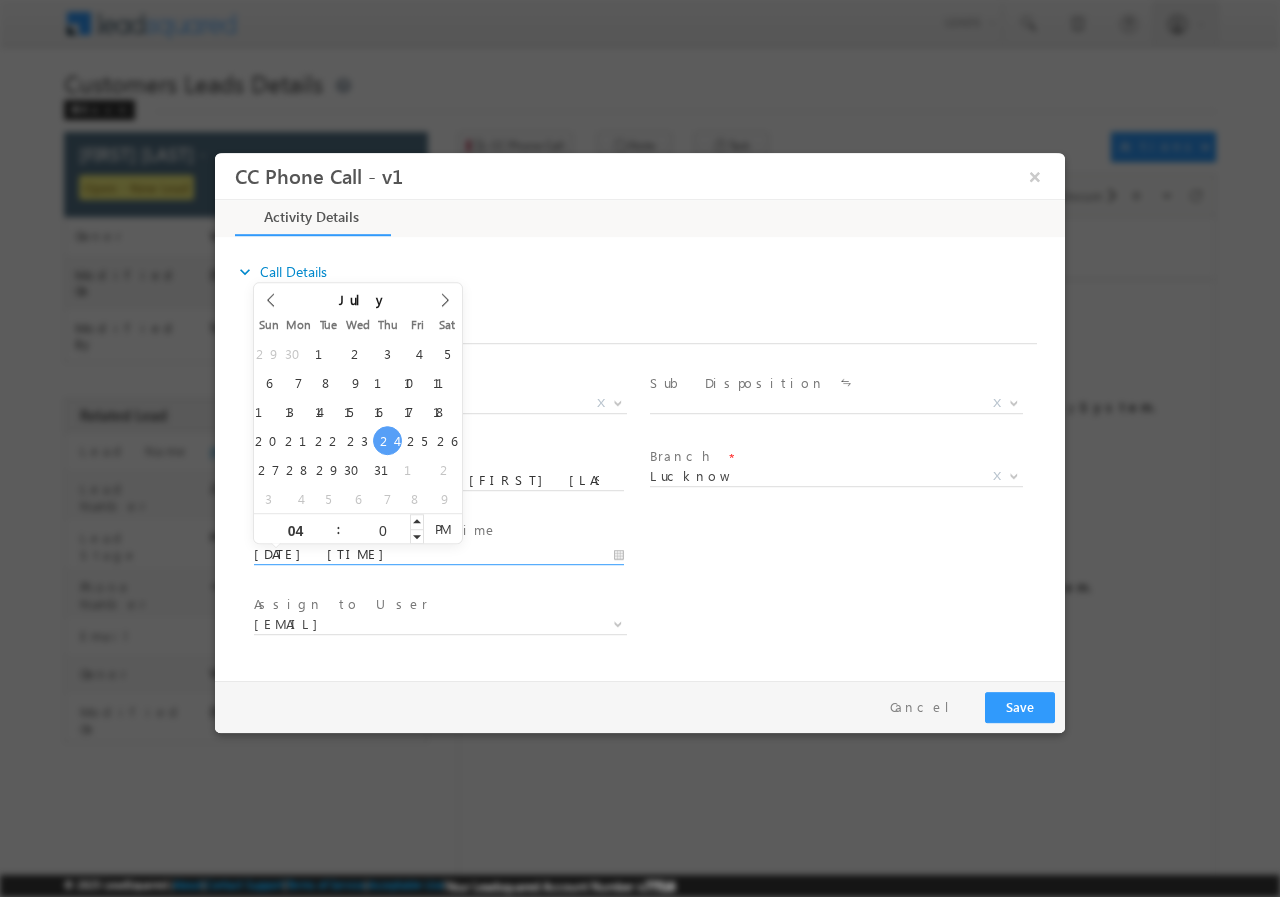 type on "00" 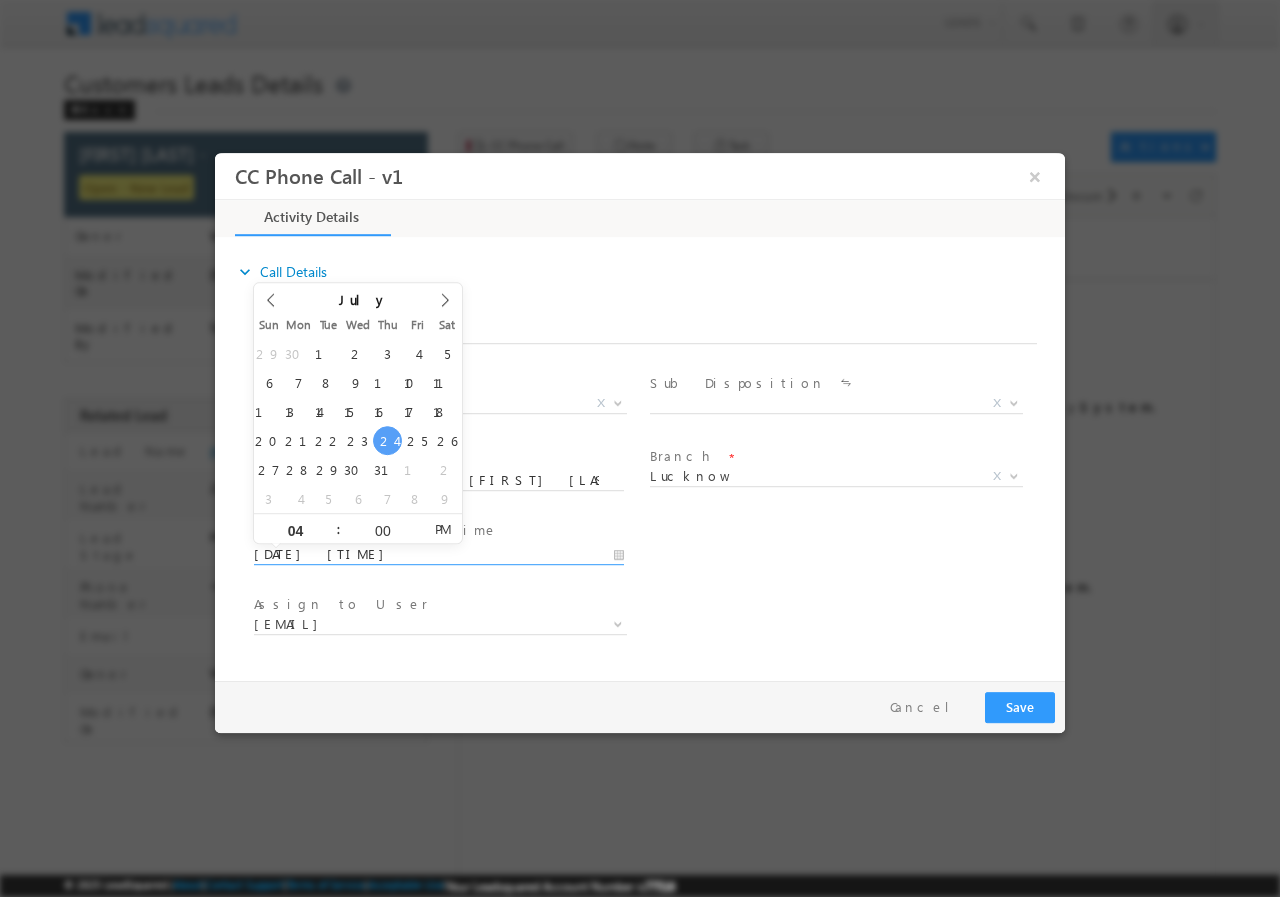 type on "[DATE] [TIME]" 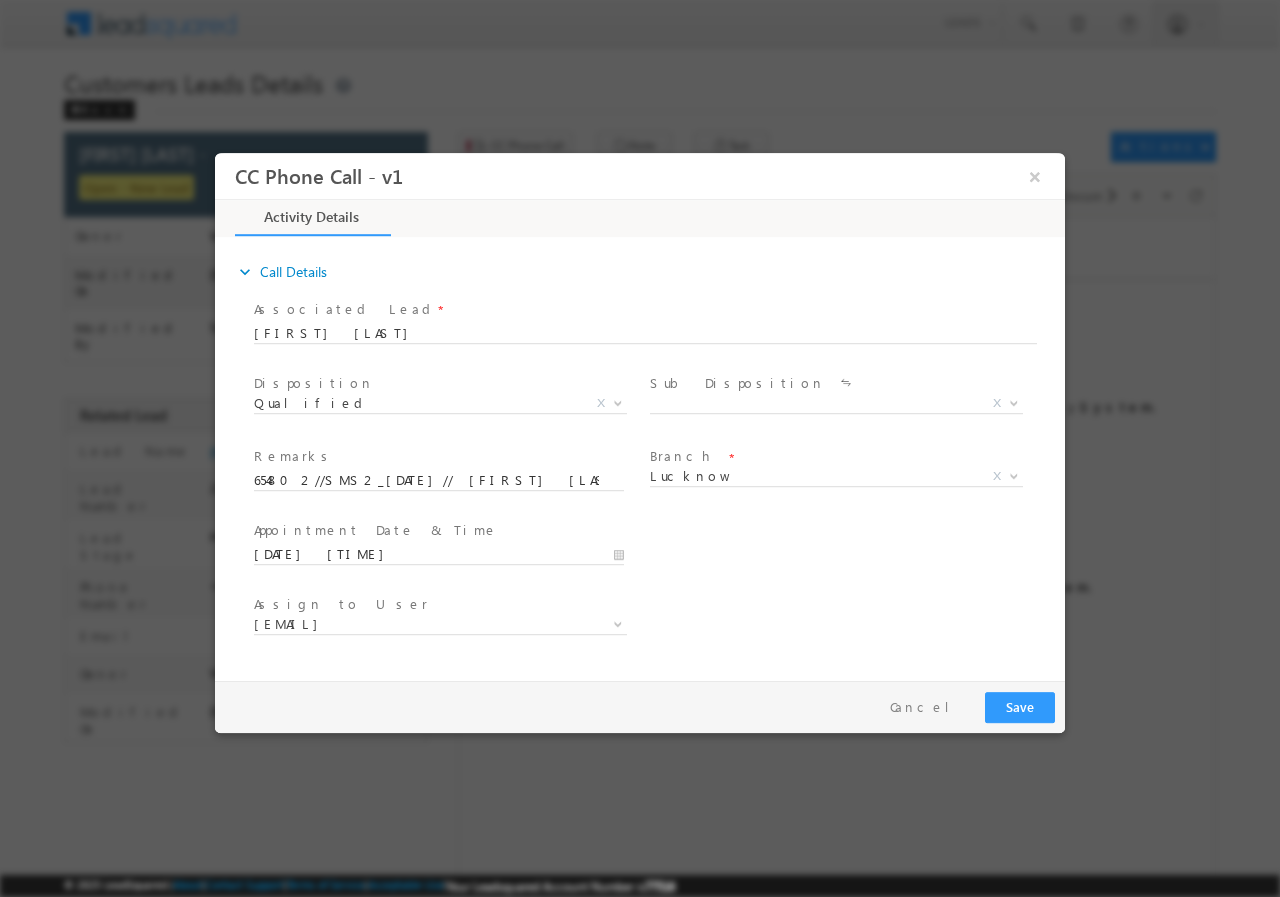 click on "User Branch
*
Appointment Date & Time
*
[DATE] [TIME]" at bounding box center (657, 552) 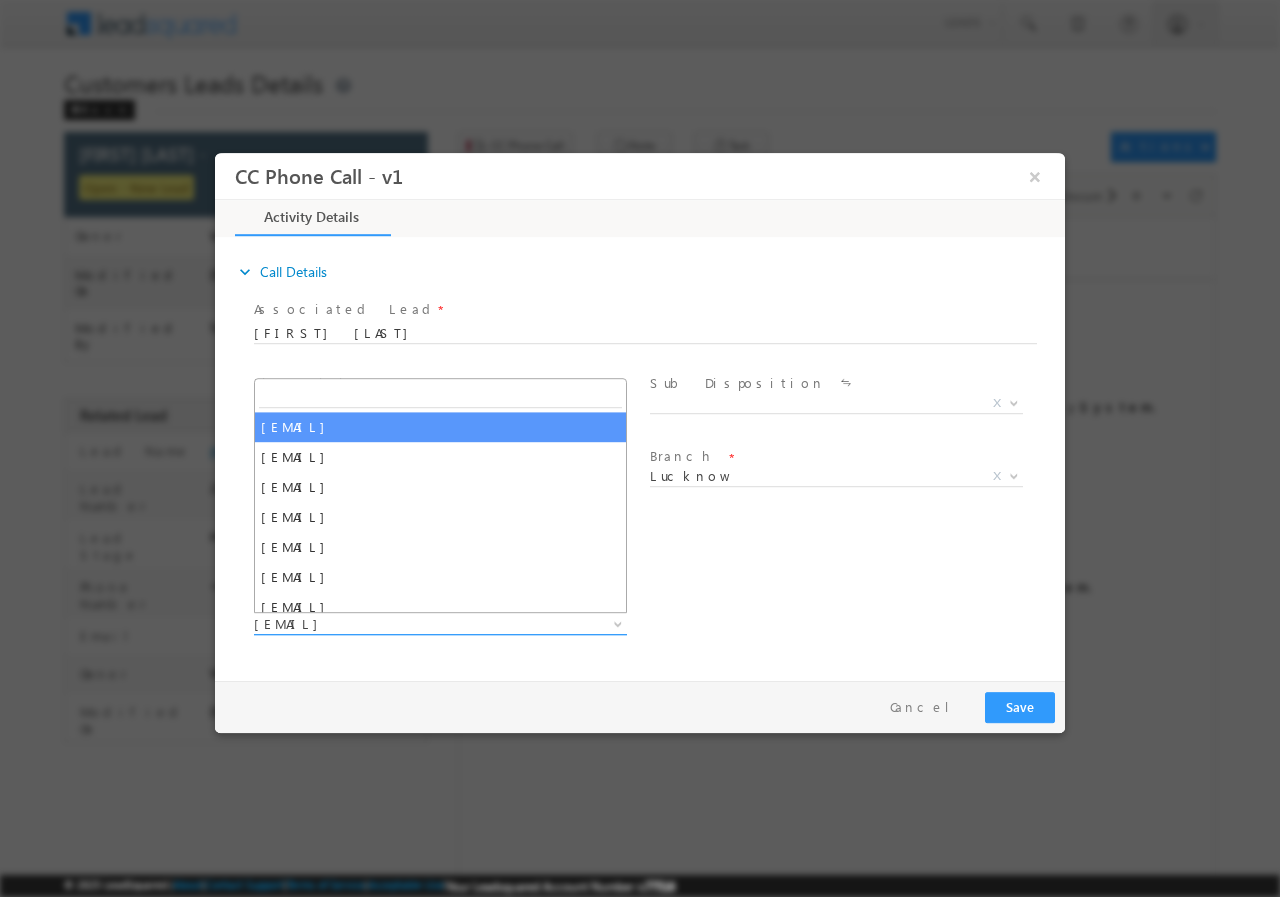 click on "[EMAIL]" at bounding box center [416, 623] 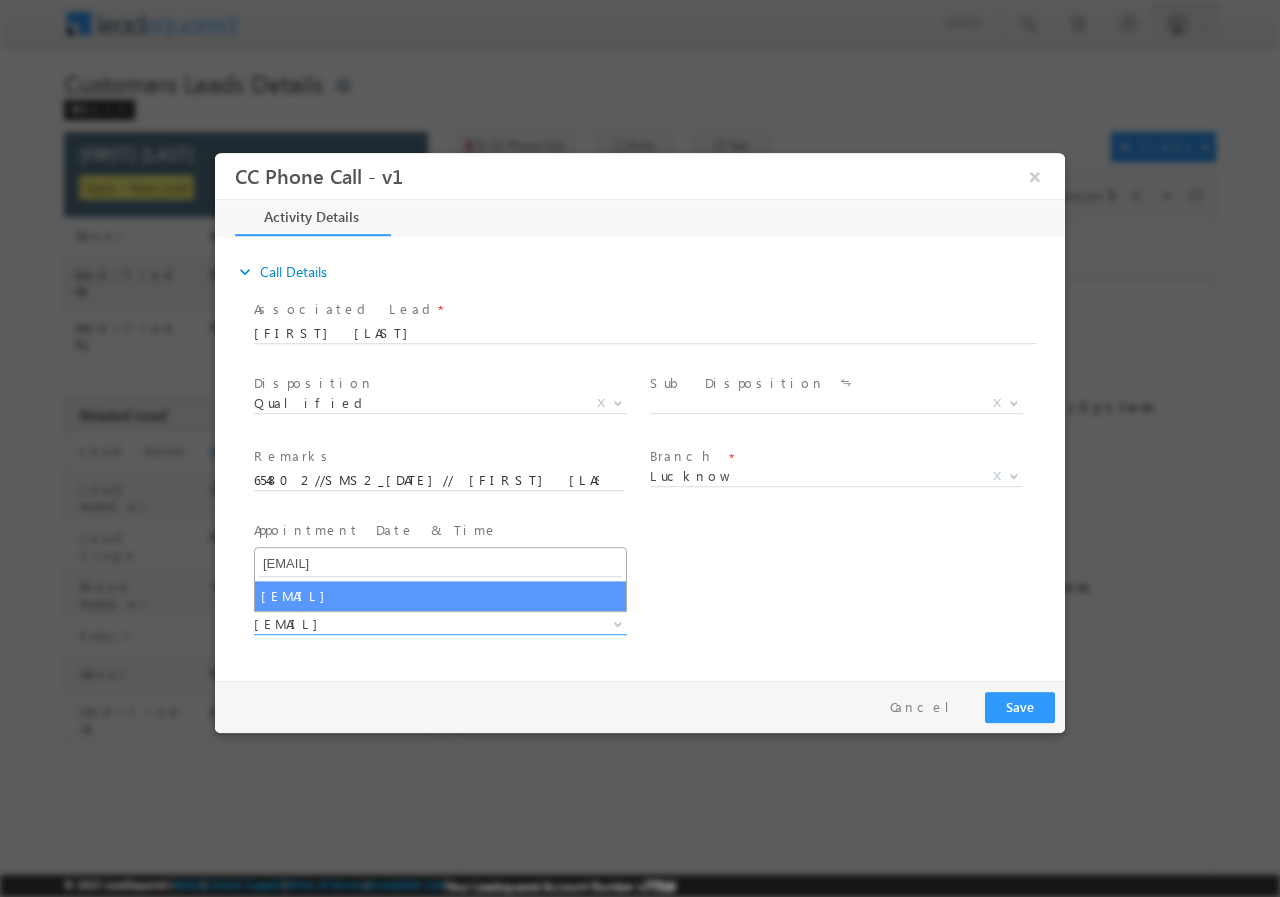 type on "[EMAIL]" 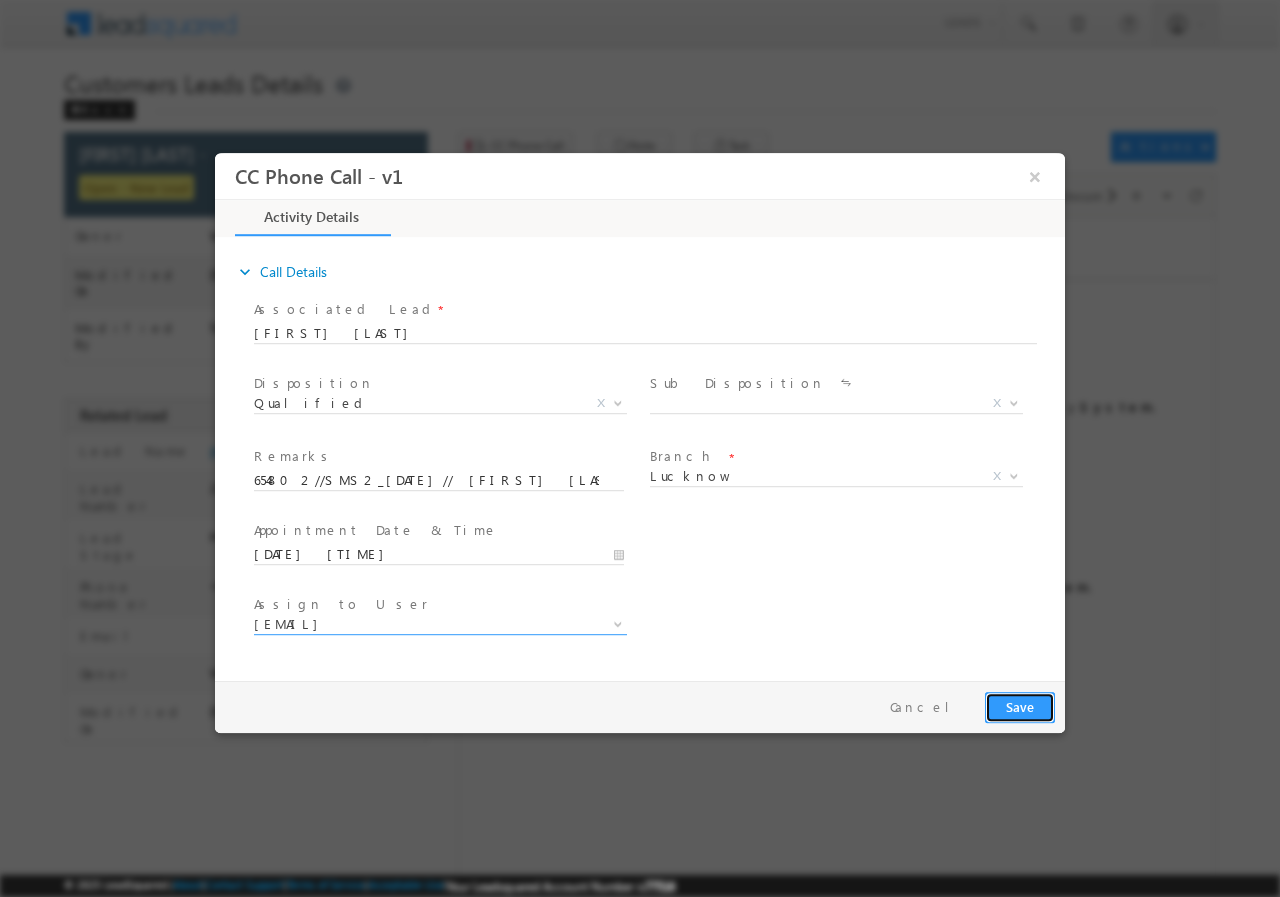 click on "Save" at bounding box center [1020, 706] 